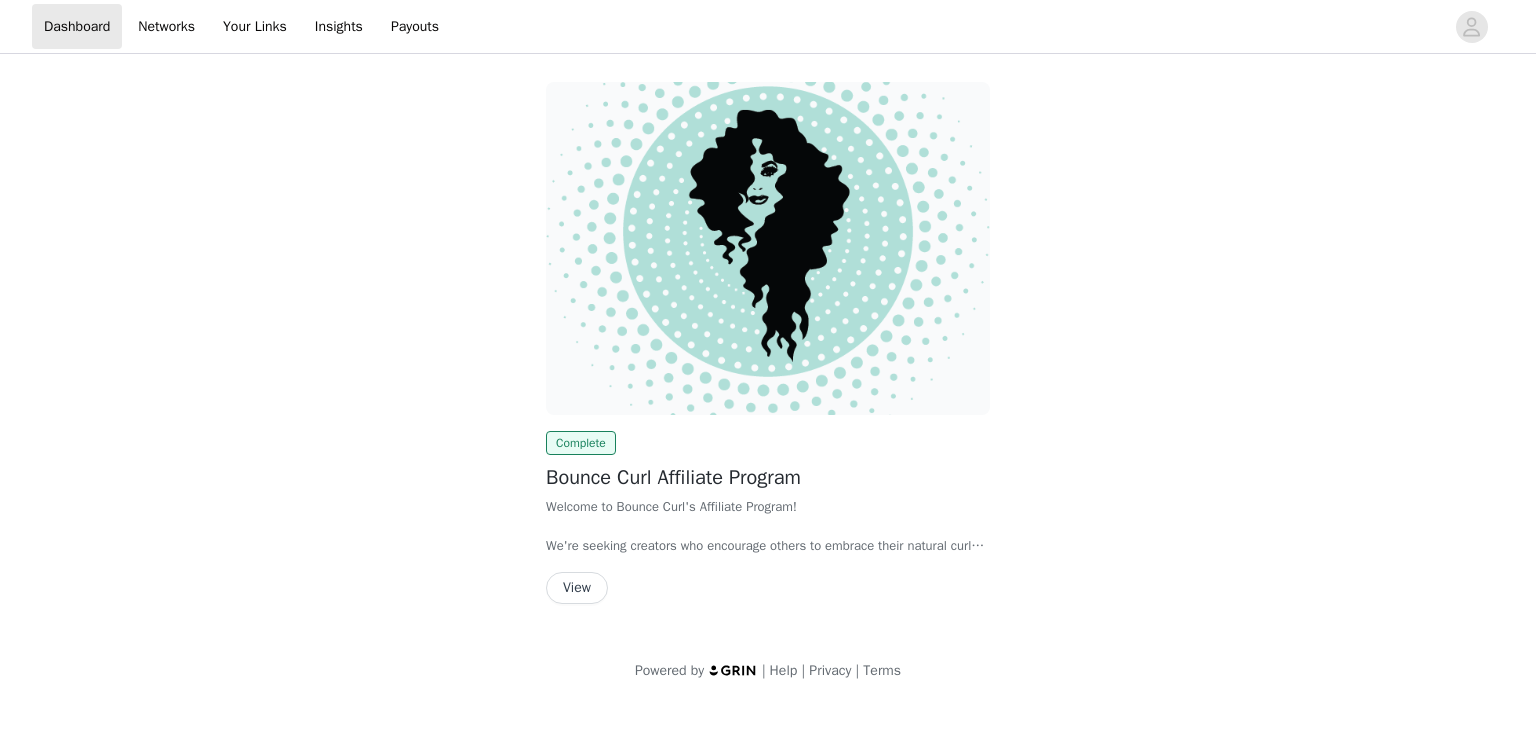 scroll, scrollTop: 0, scrollLeft: 0, axis: both 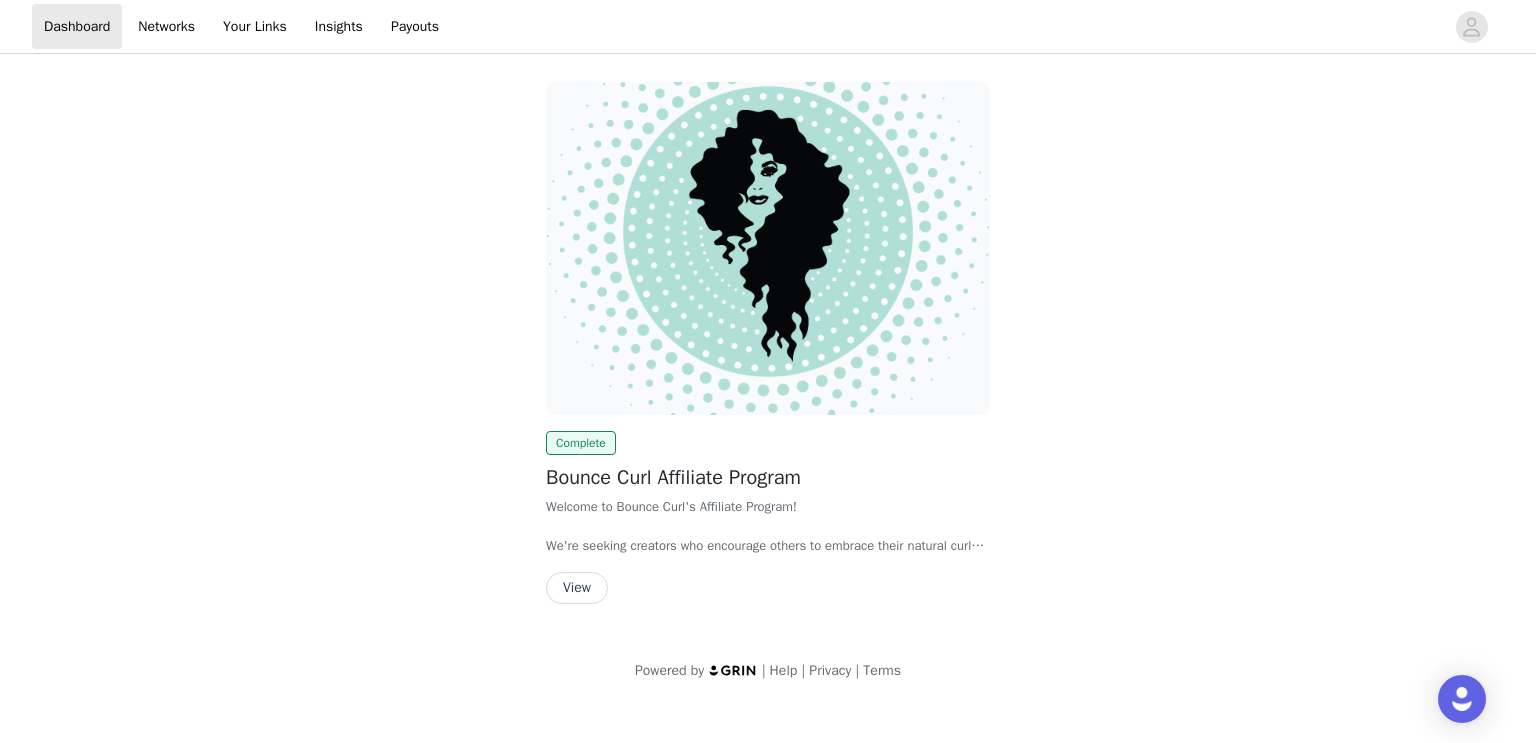 click on "View" at bounding box center (577, 588) 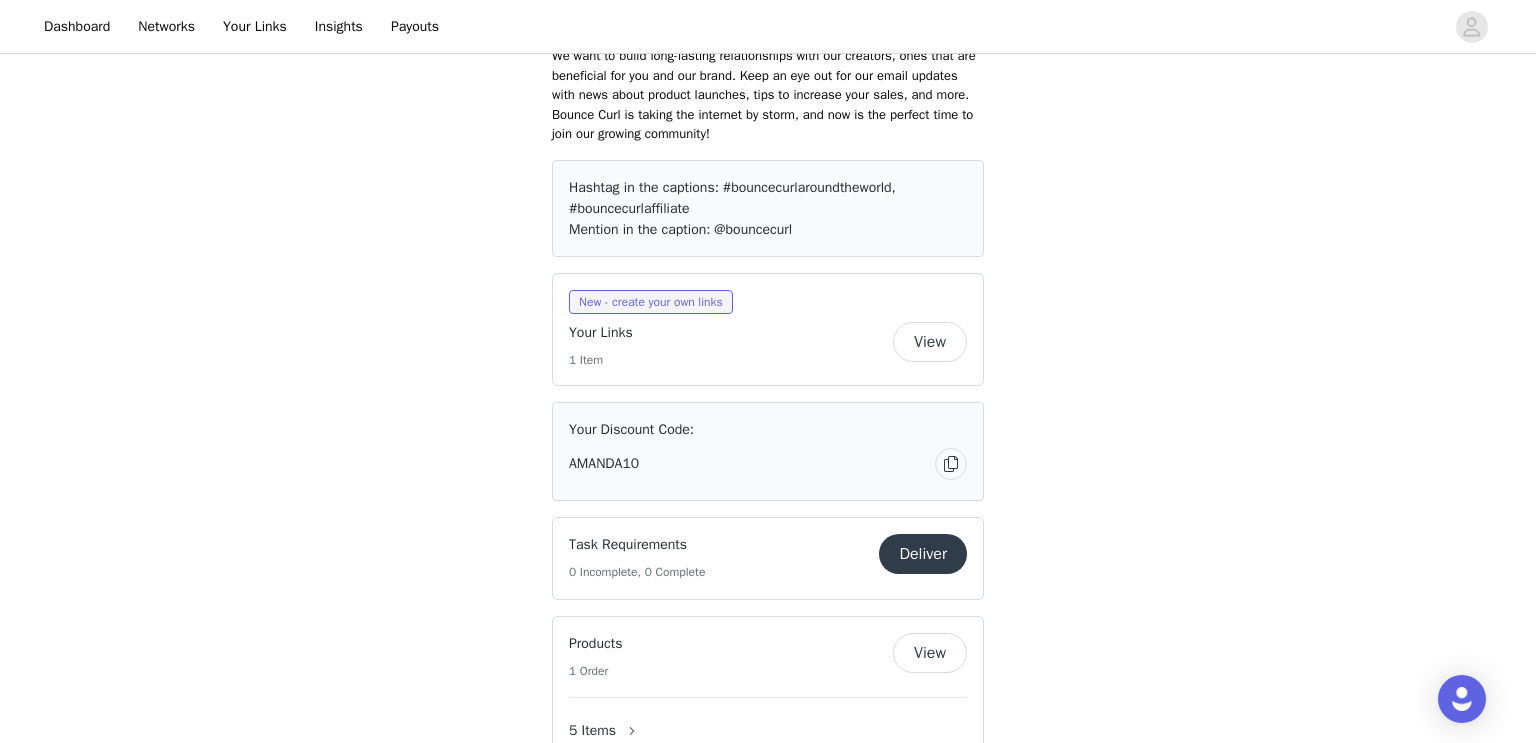 scroll, scrollTop: 955, scrollLeft: 0, axis: vertical 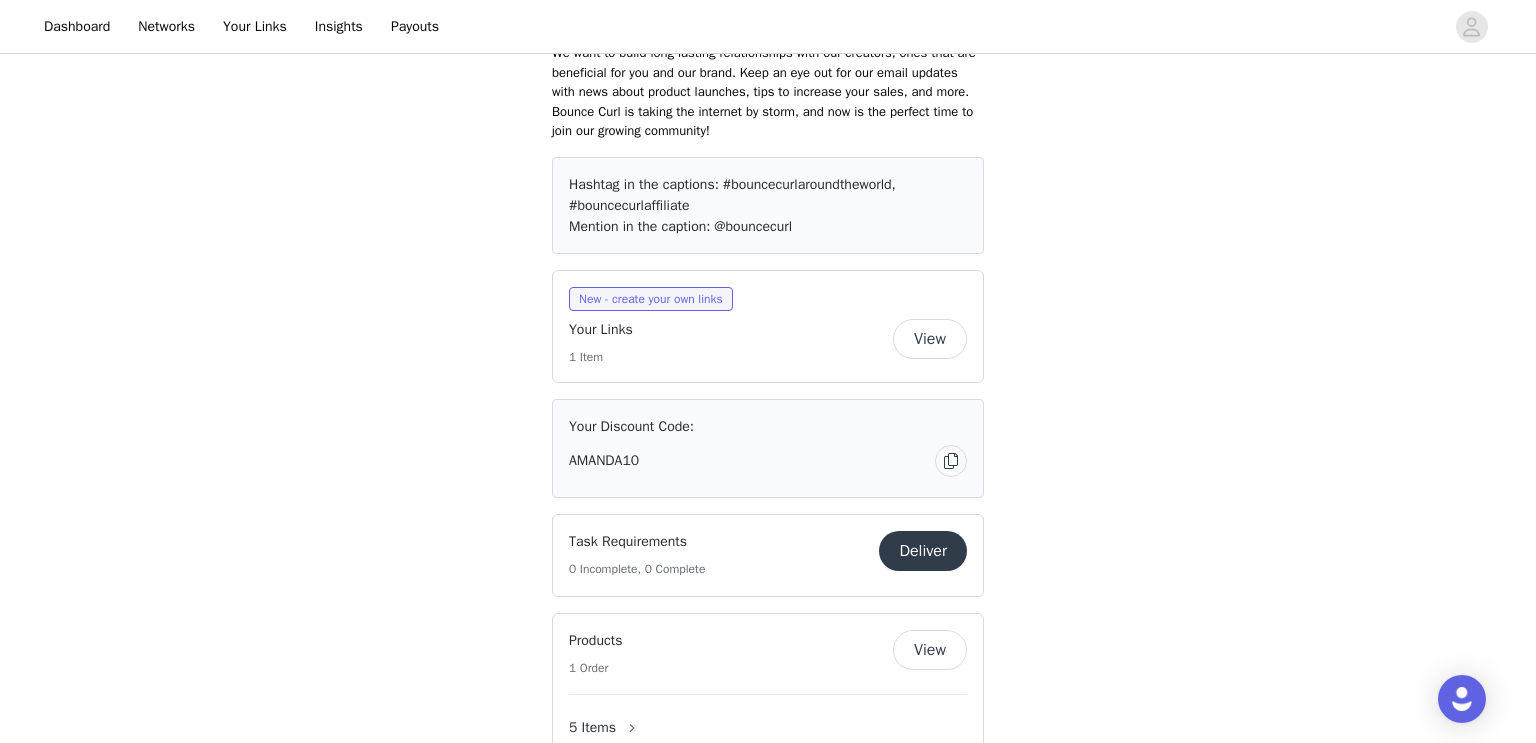 click on "View" at bounding box center [930, 339] 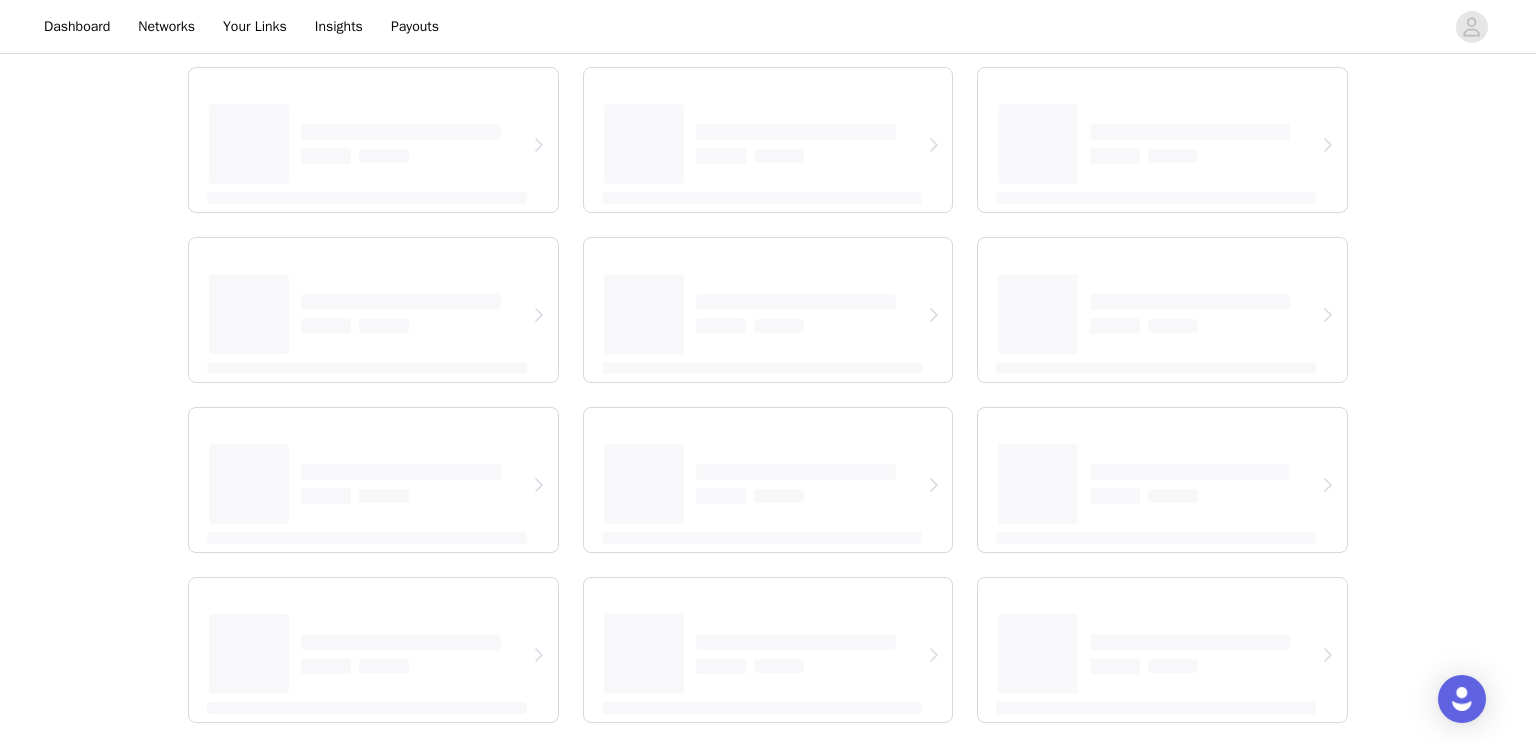 scroll, scrollTop: 0, scrollLeft: 0, axis: both 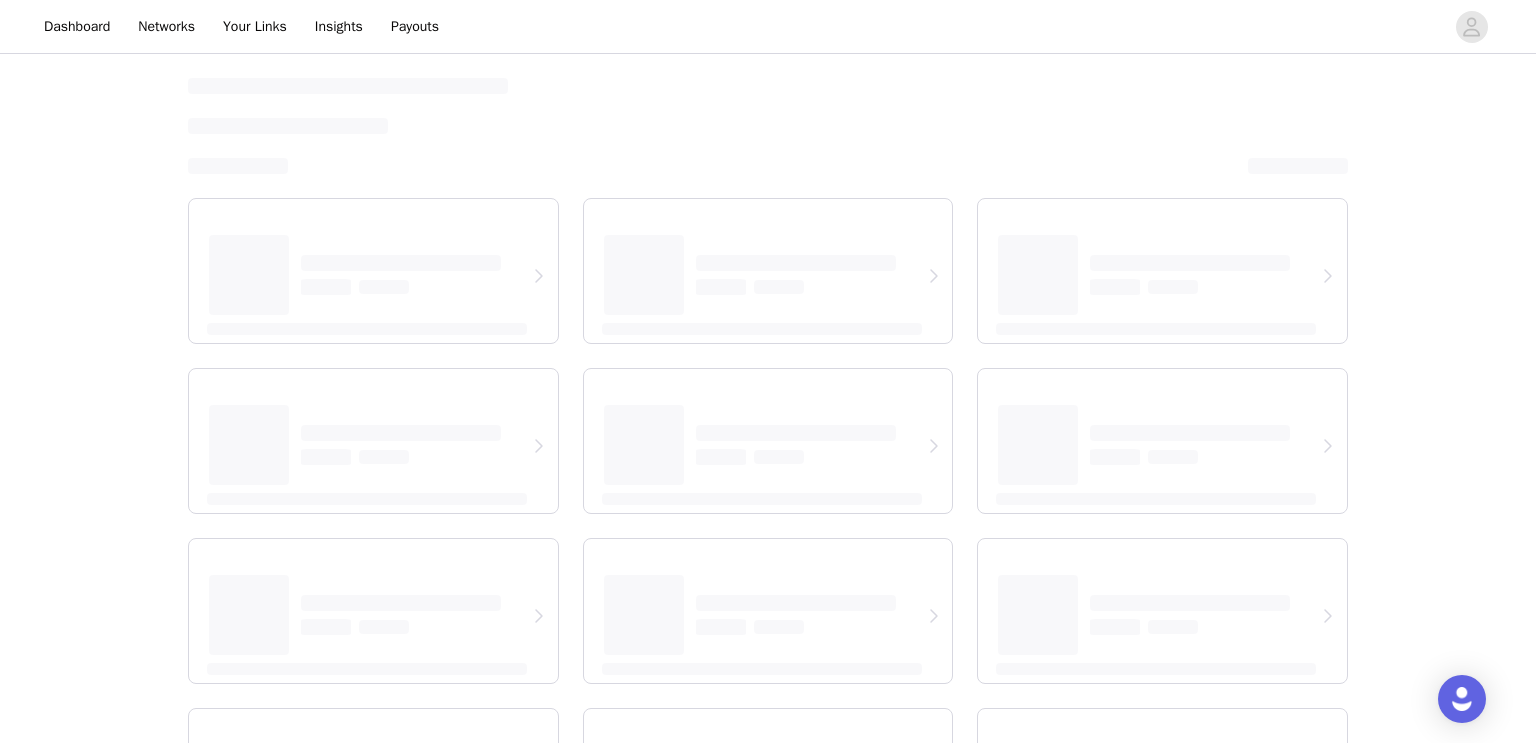select on "12" 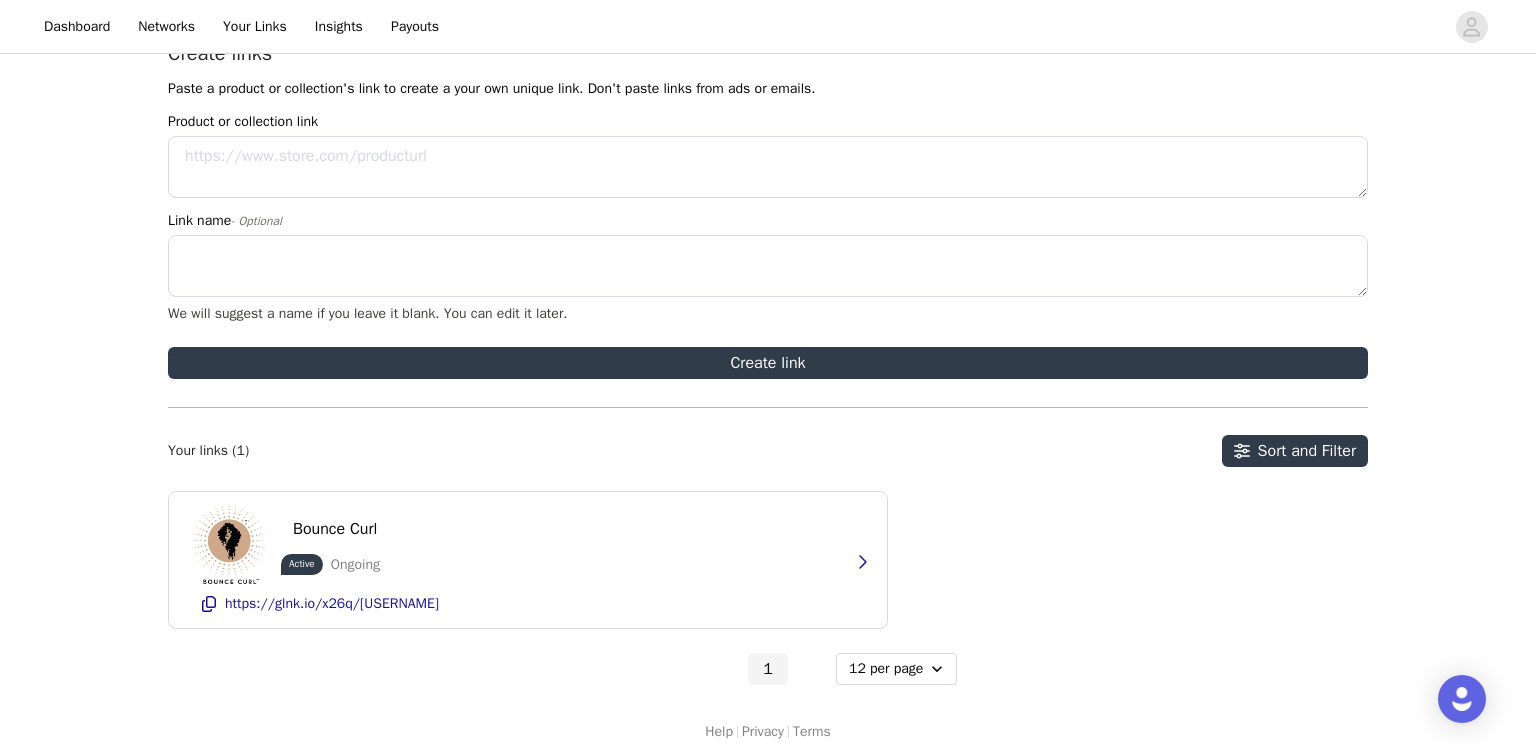 scroll, scrollTop: 96, scrollLeft: 0, axis: vertical 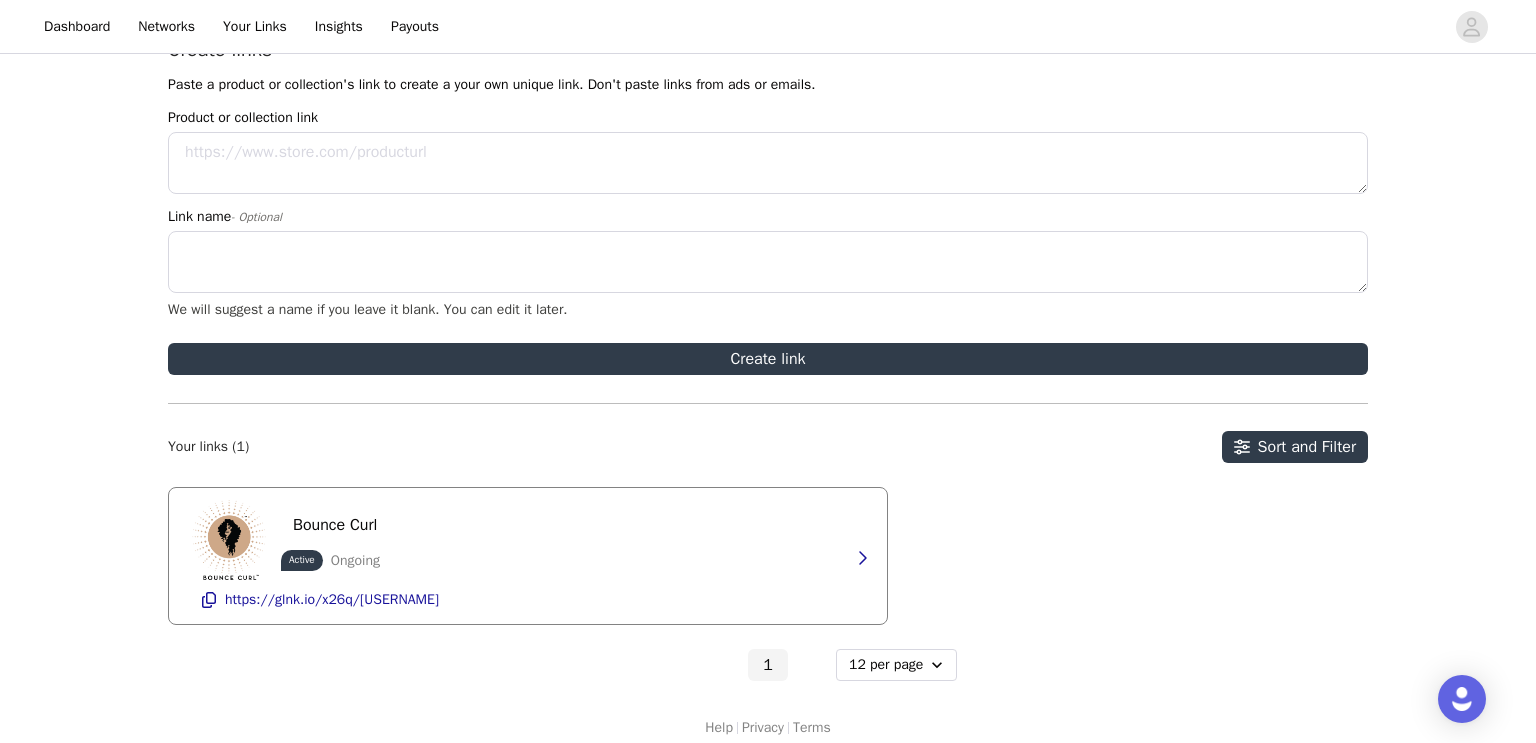 click on "Bounce Curl Active Ongoing https://glnk.io/x26q/[USERNAME]" at bounding box center (528, 556) 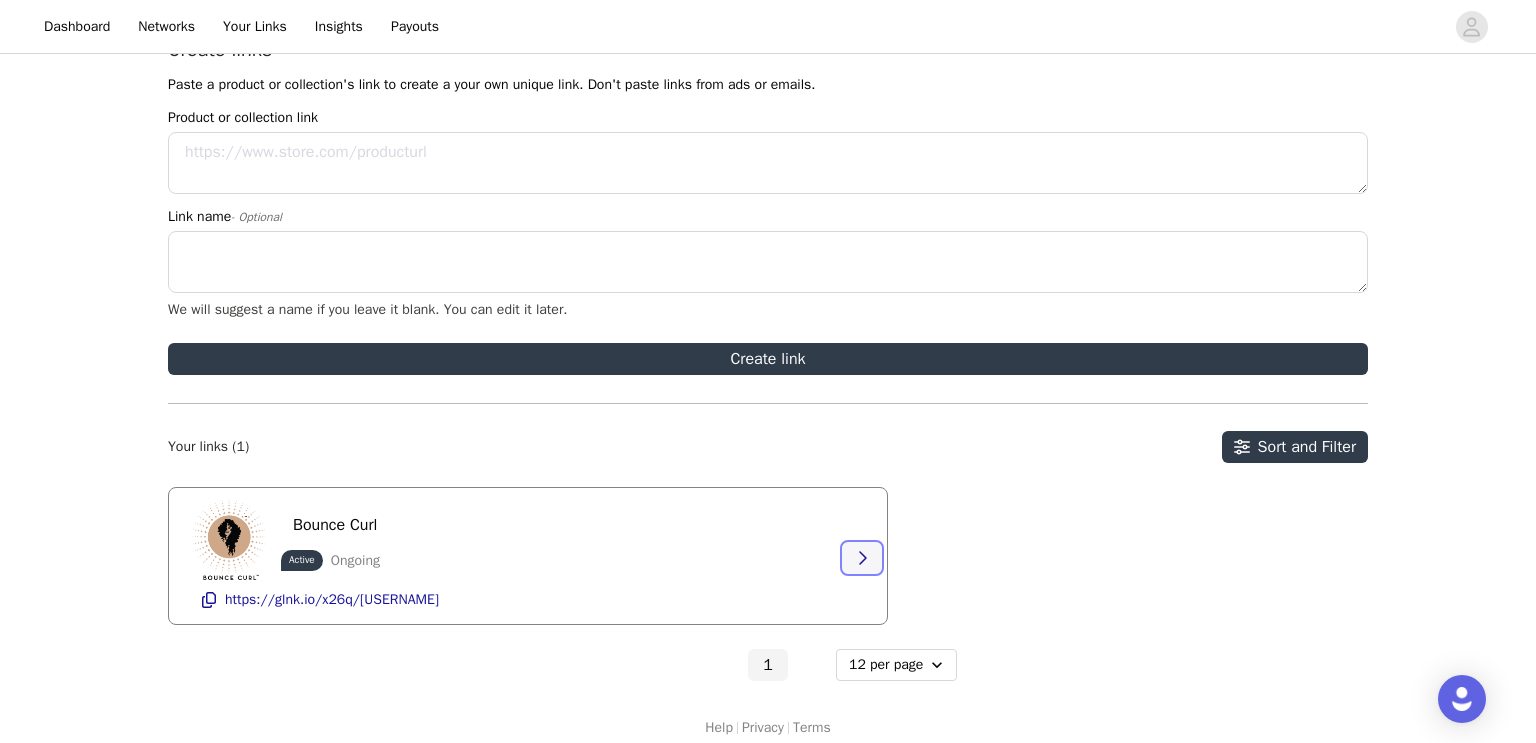 click at bounding box center (862, 558) 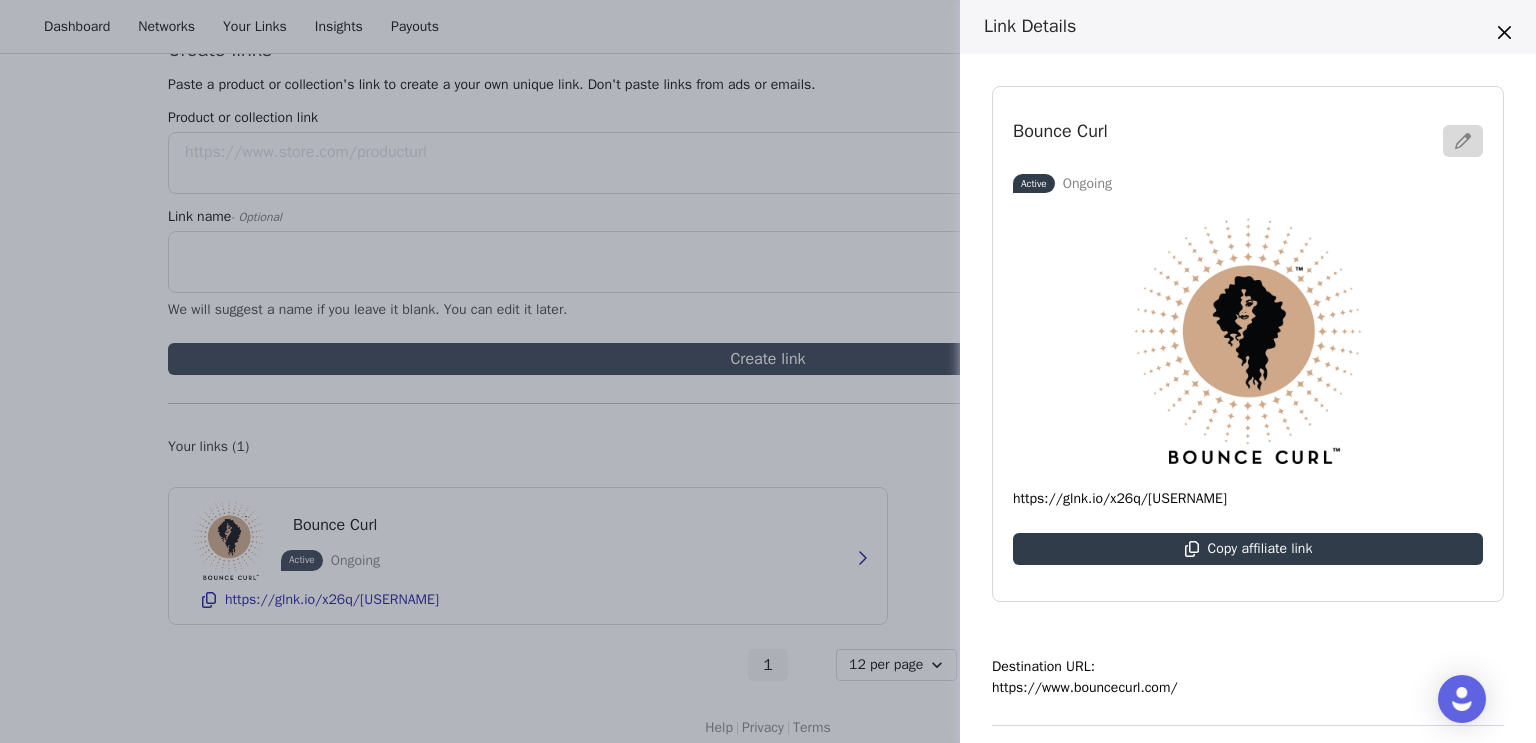 click on "Link Details Bounce Curl Active Ongoing https://glnk.io/x26q/[USERNAME] Copy affiliate link Destination URL: https://www.bouncecurl.com/ Programs: Bounce Curl Affiliate Program Payout Details: Percentage of Sale 10% Start Date: [DATE] End Date: Ongoing" at bounding box center [768, 371] 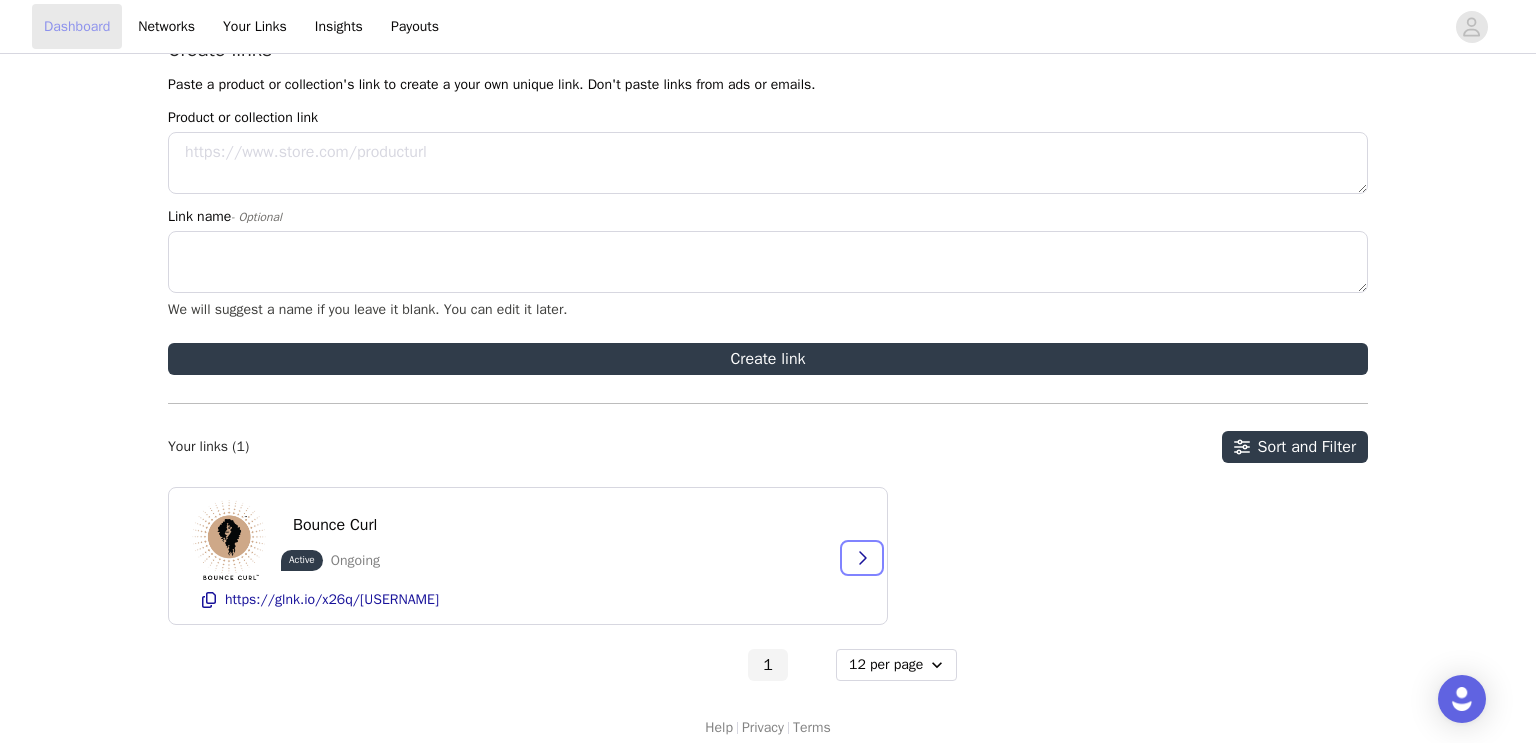 scroll, scrollTop: 107, scrollLeft: 0, axis: vertical 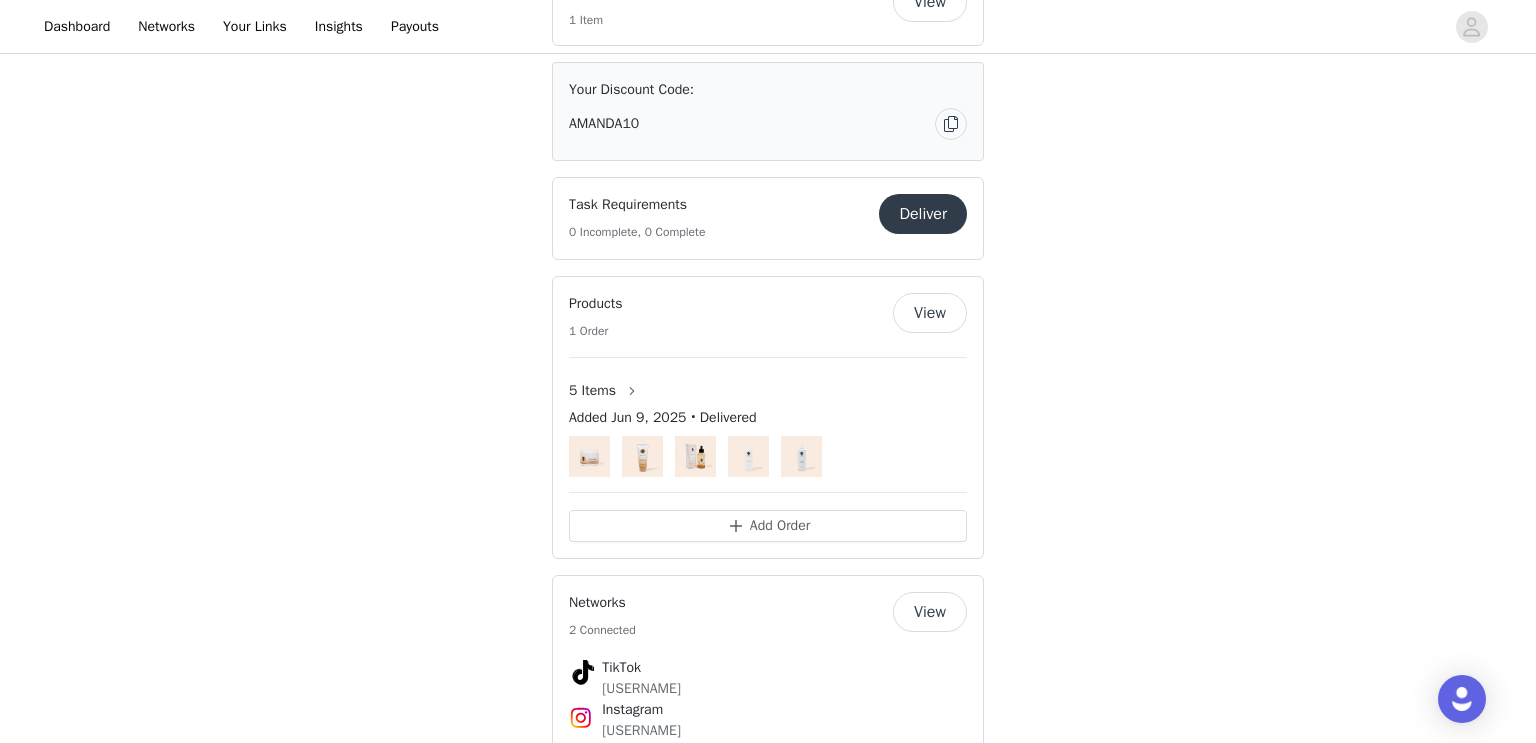 click at bounding box center [768, 456] 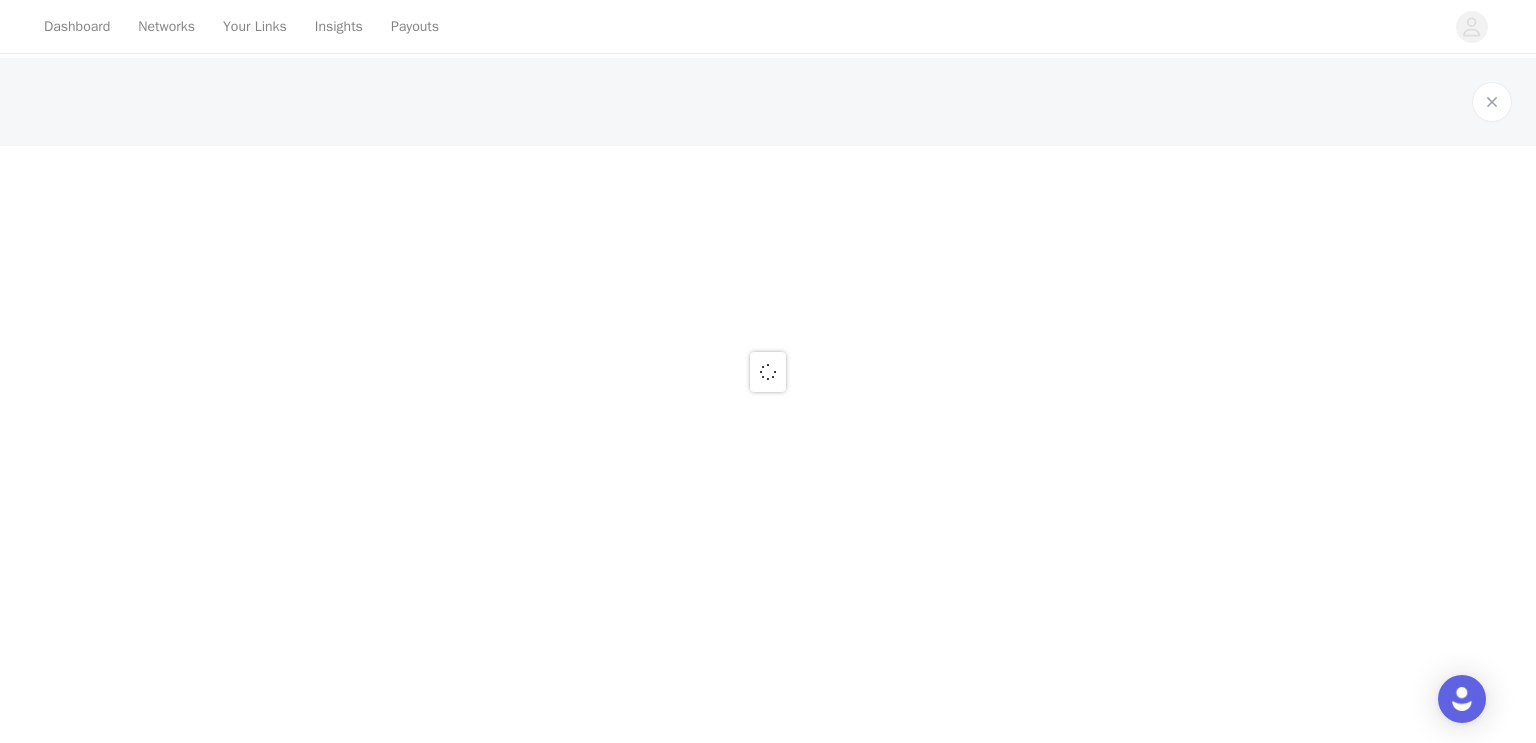 scroll, scrollTop: 0, scrollLeft: 0, axis: both 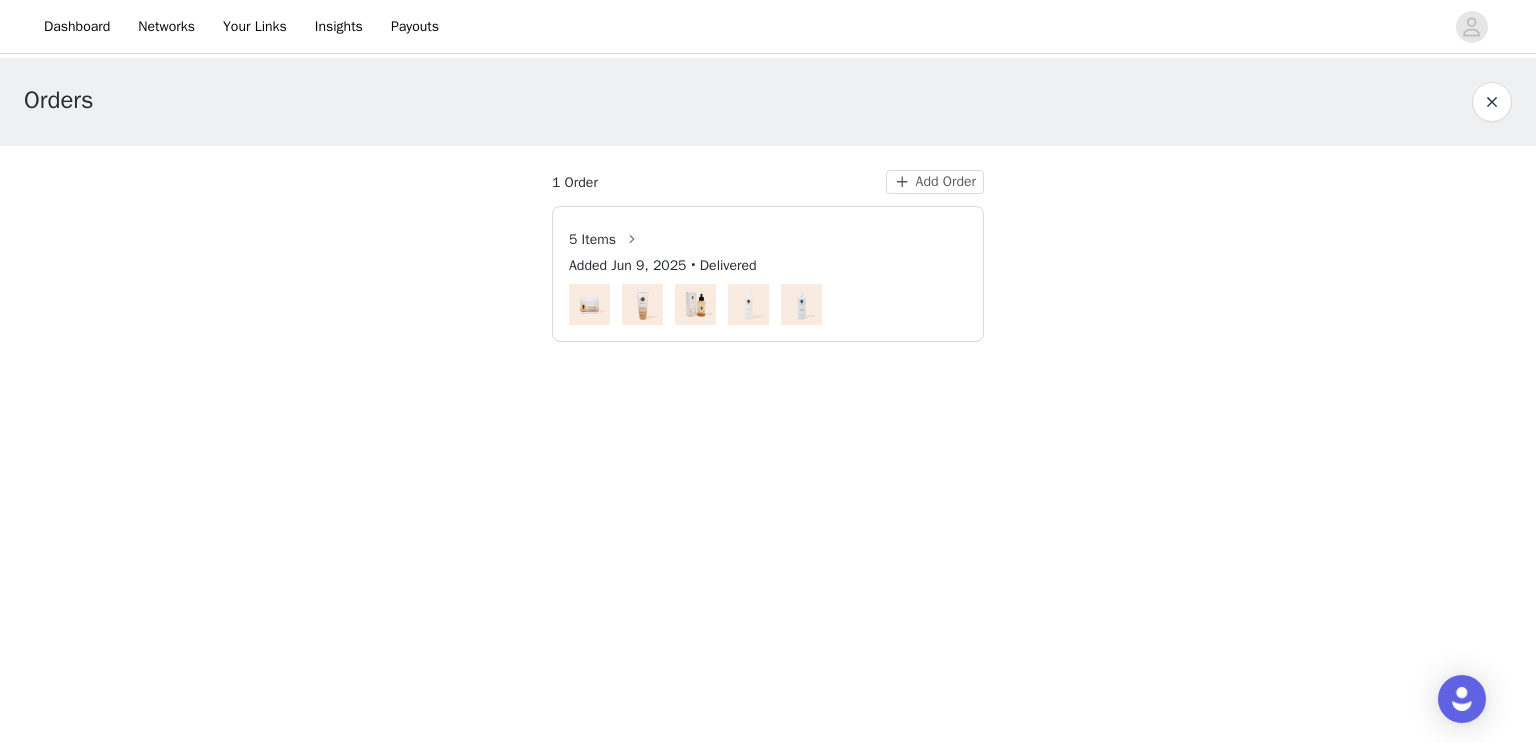 click at bounding box center [768, 304] 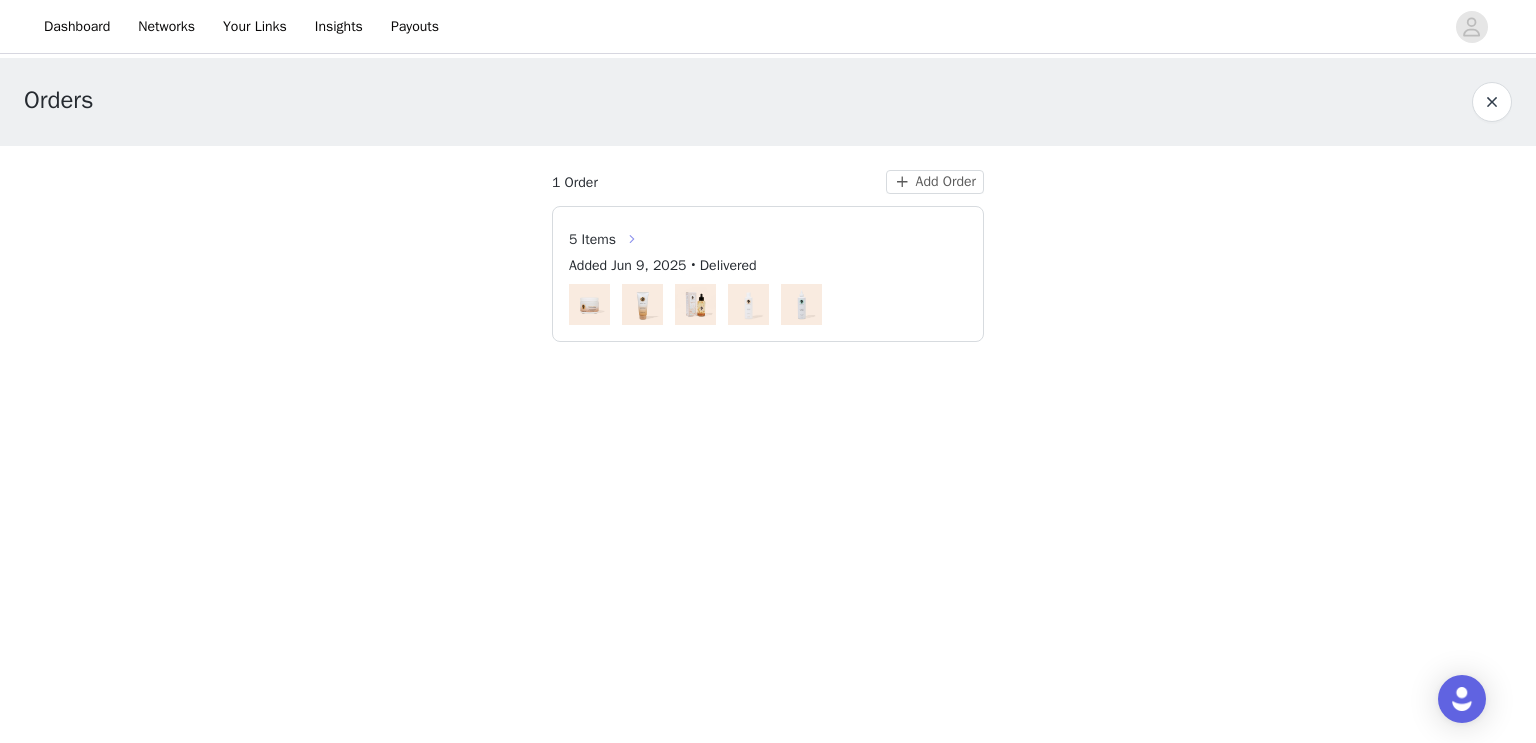 click at bounding box center [632, 239] 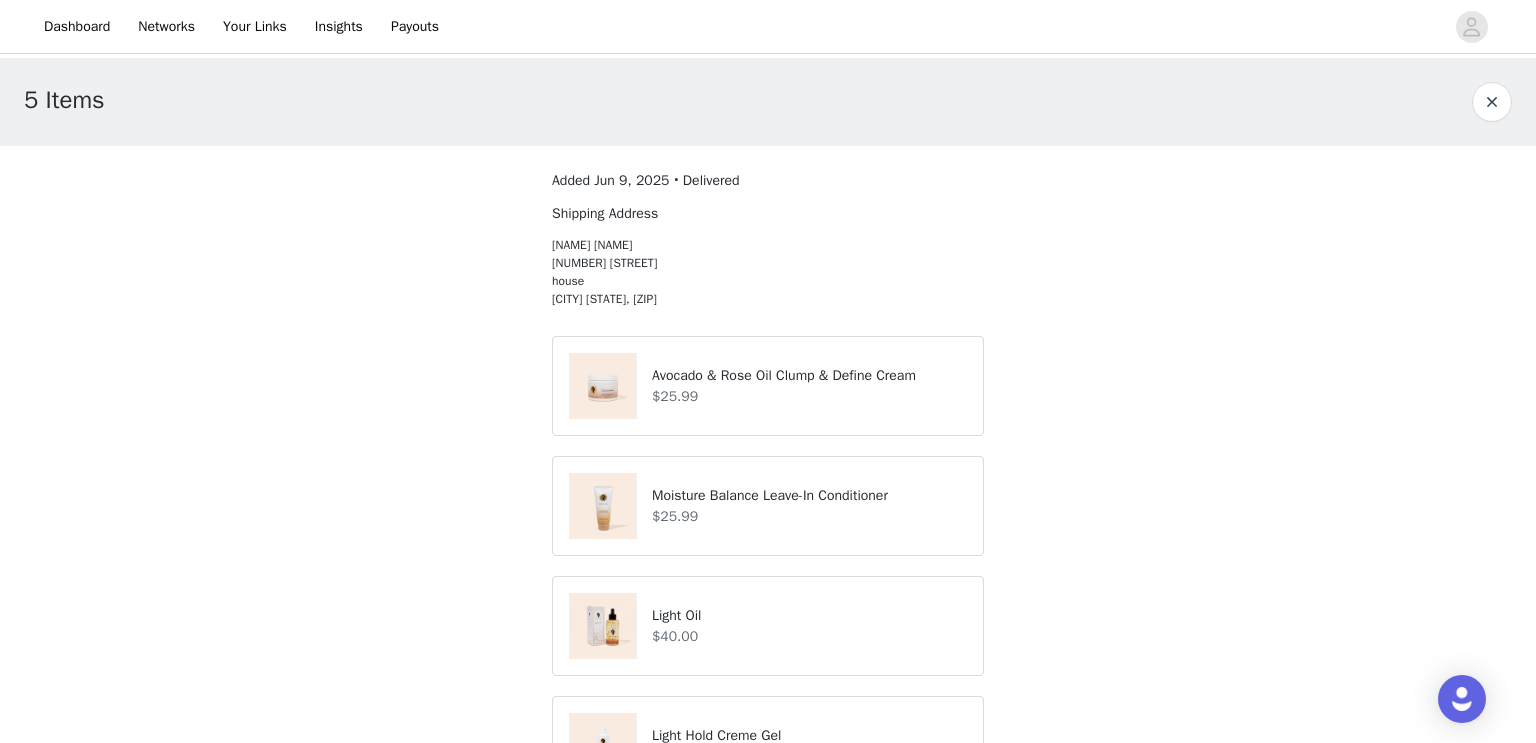 scroll, scrollTop: 265, scrollLeft: 0, axis: vertical 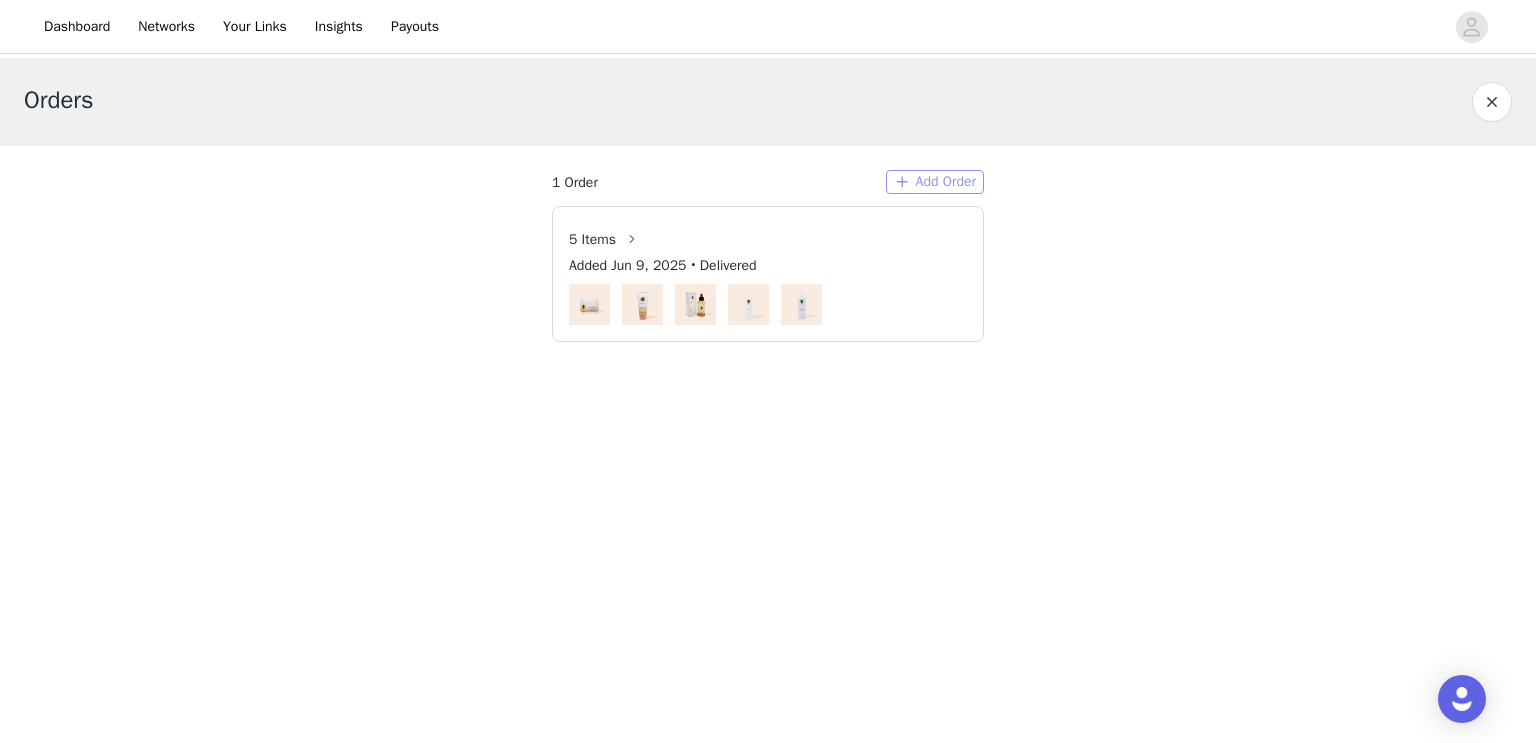 click on "Add Order" at bounding box center (935, 182) 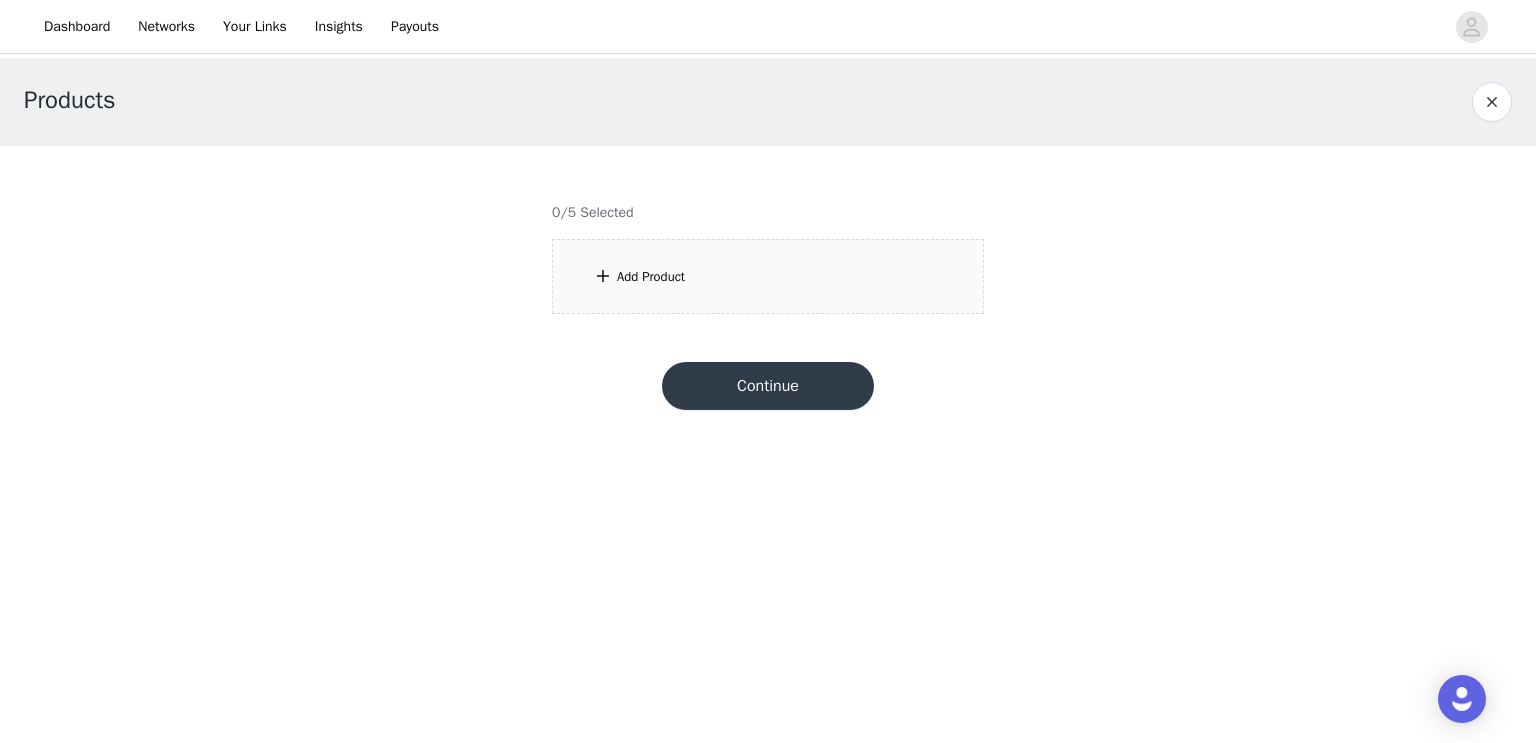 click on "Add Product" at bounding box center [768, 276] 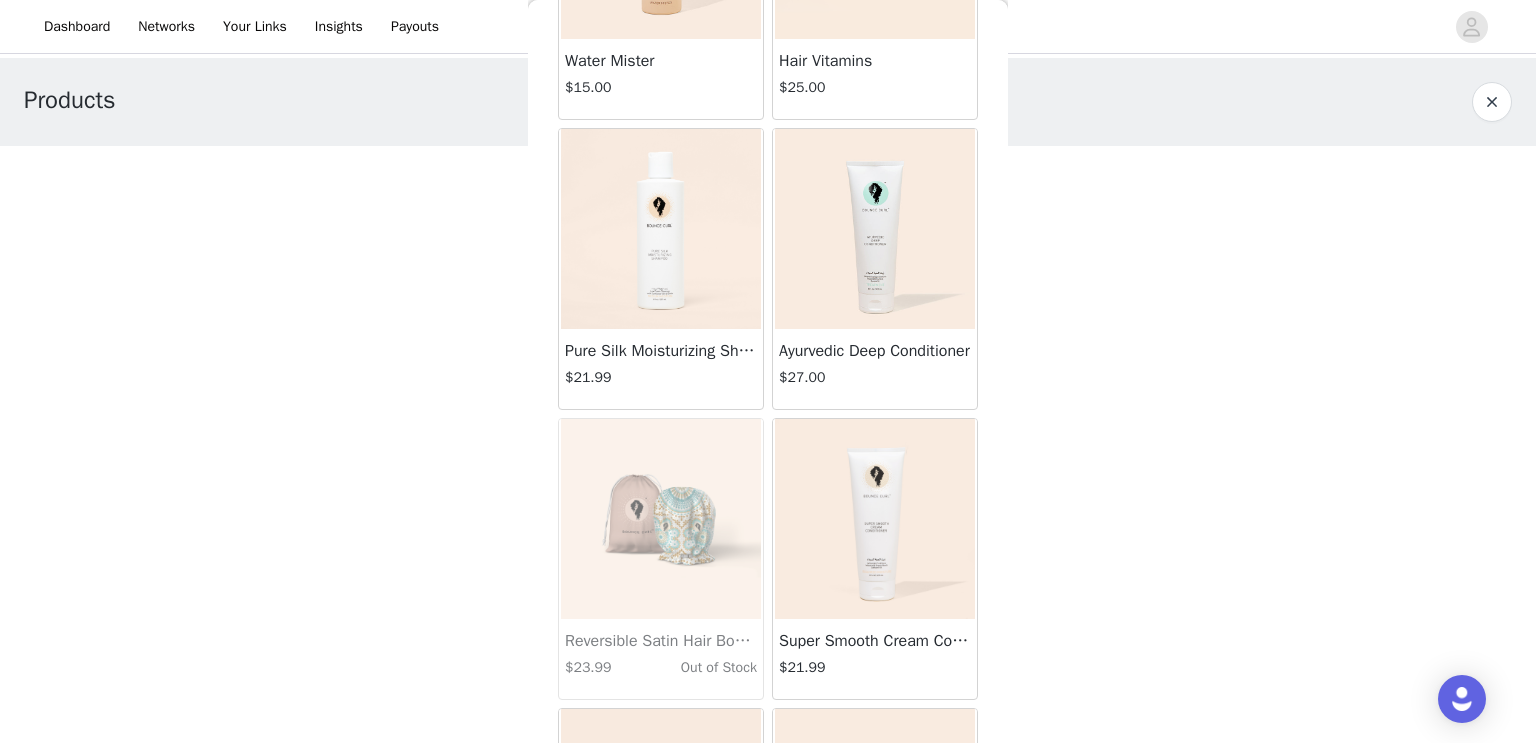 scroll, scrollTop: 1128, scrollLeft: 0, axis: vertical 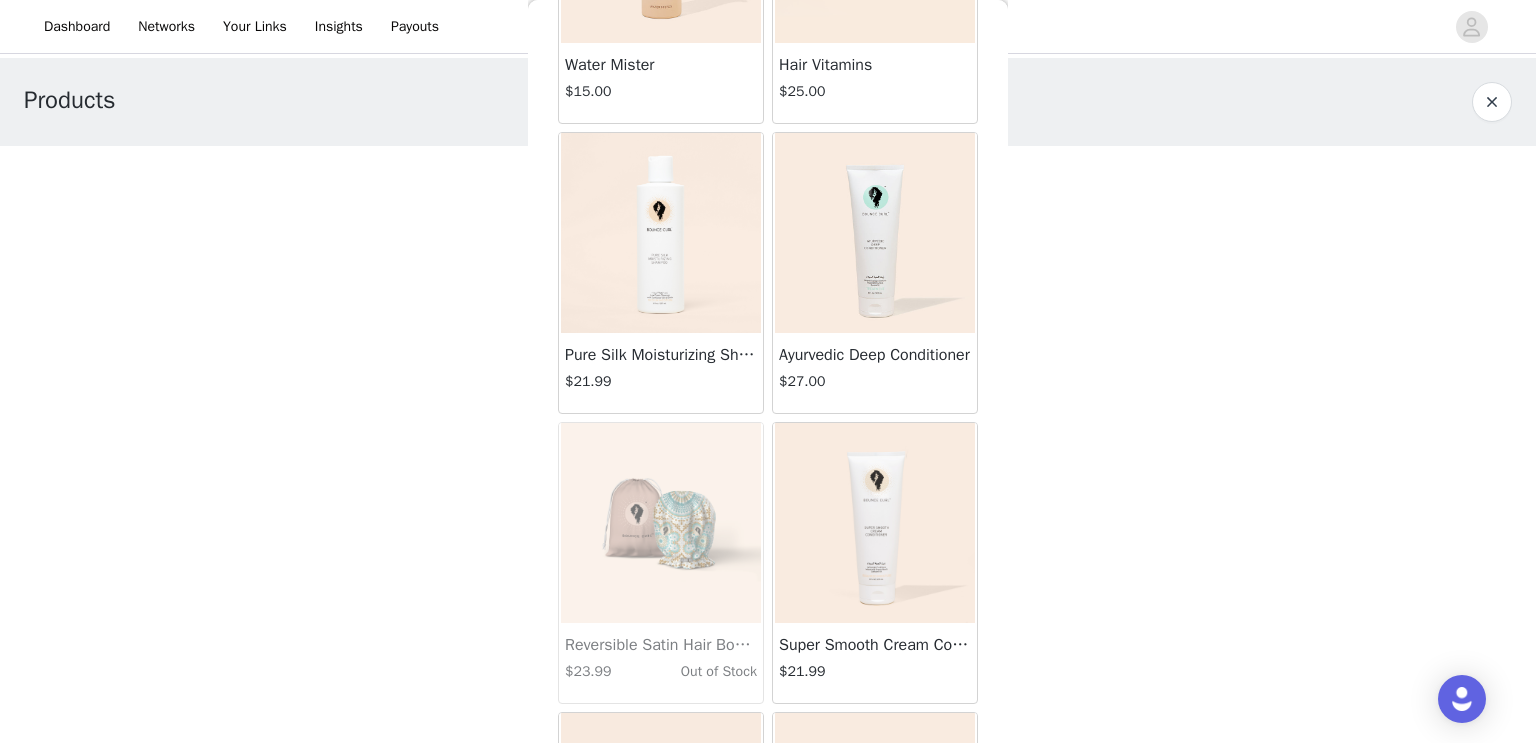 click at bounding box center [661, 233] 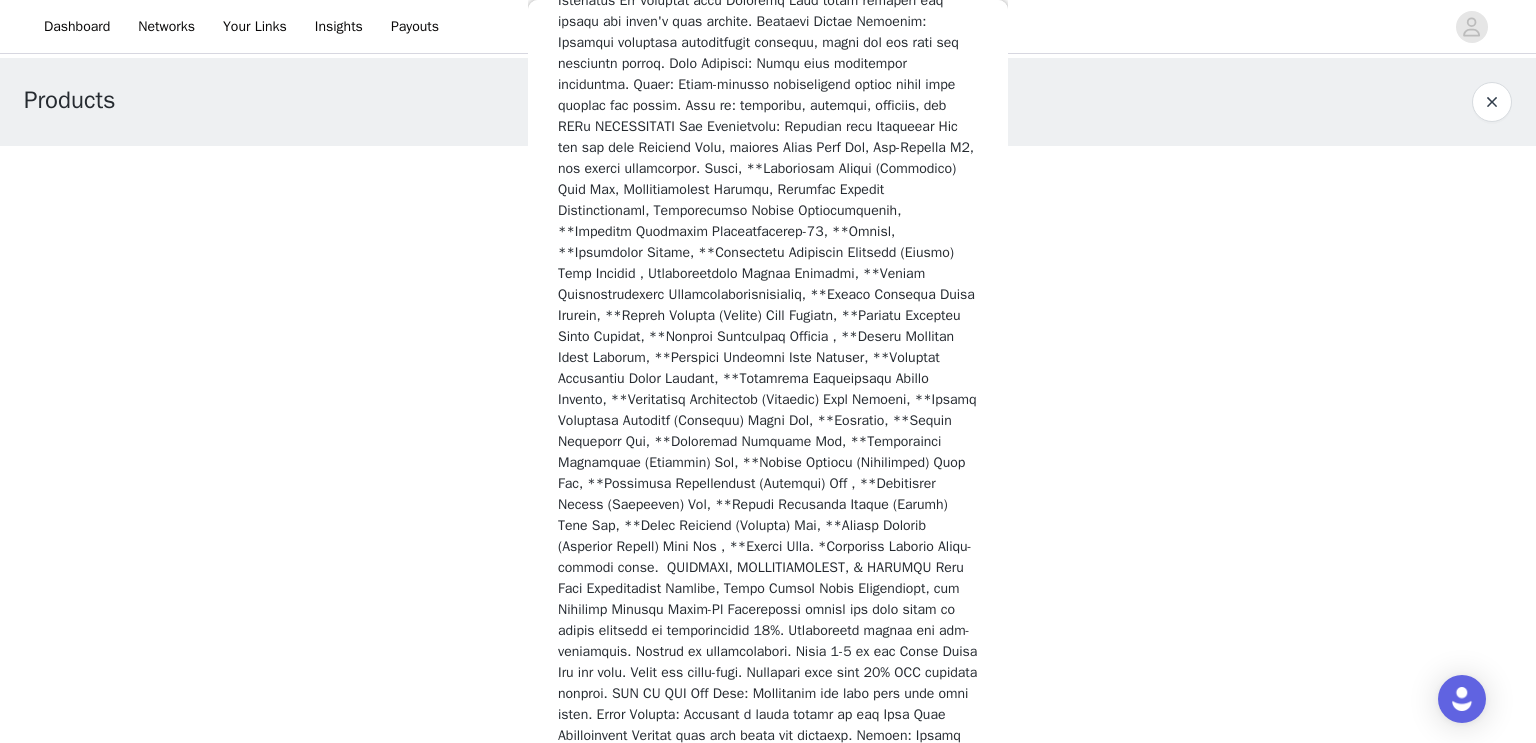 scroll, scrollTop: 1220, scrollLeft: 0, axis: vertical 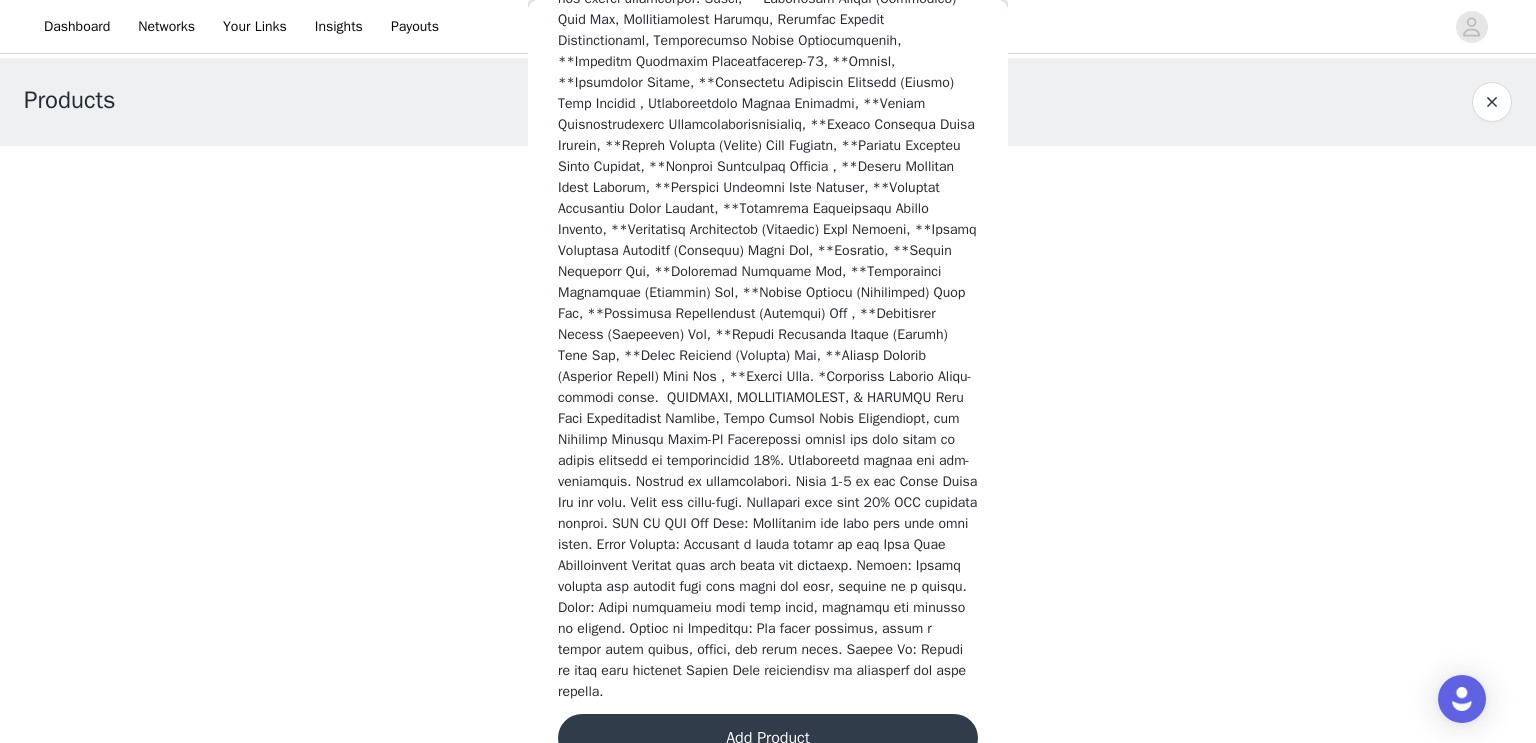 click on "Add Product" at bounding box center [768, 738] 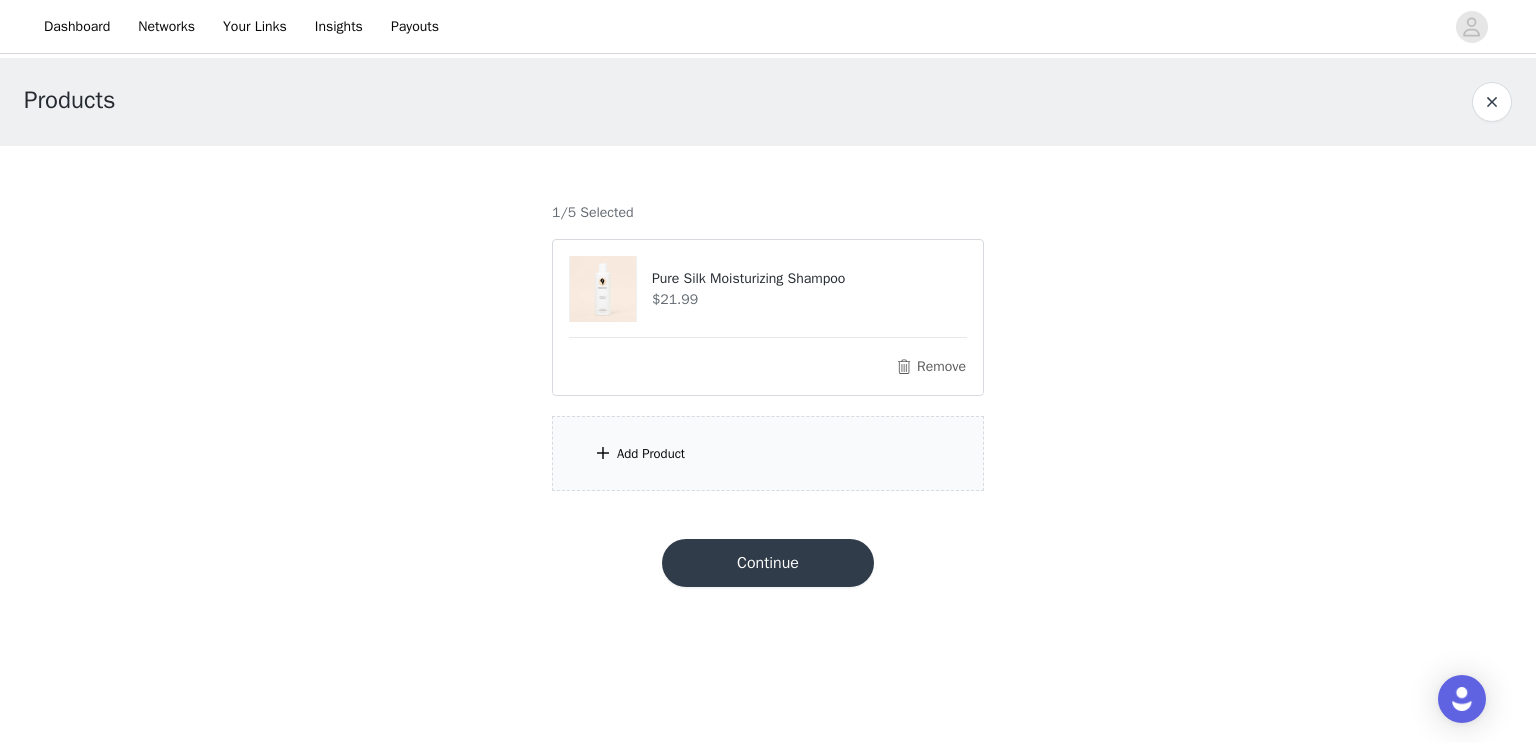 click on "Add Product" at bounding box center (768, 453) 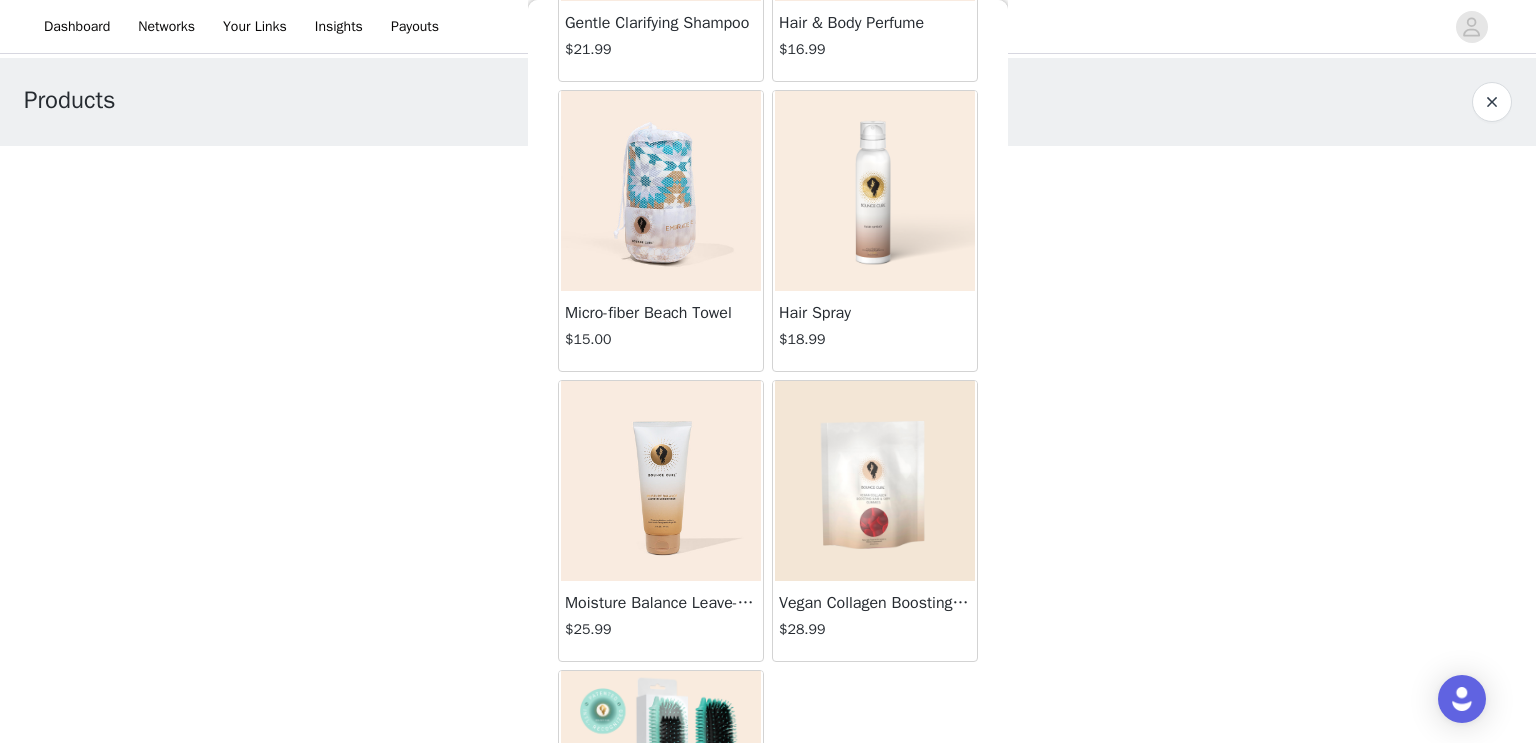 scroll, scrollTop: 3407, scrollLeft: 0, axis: vertical 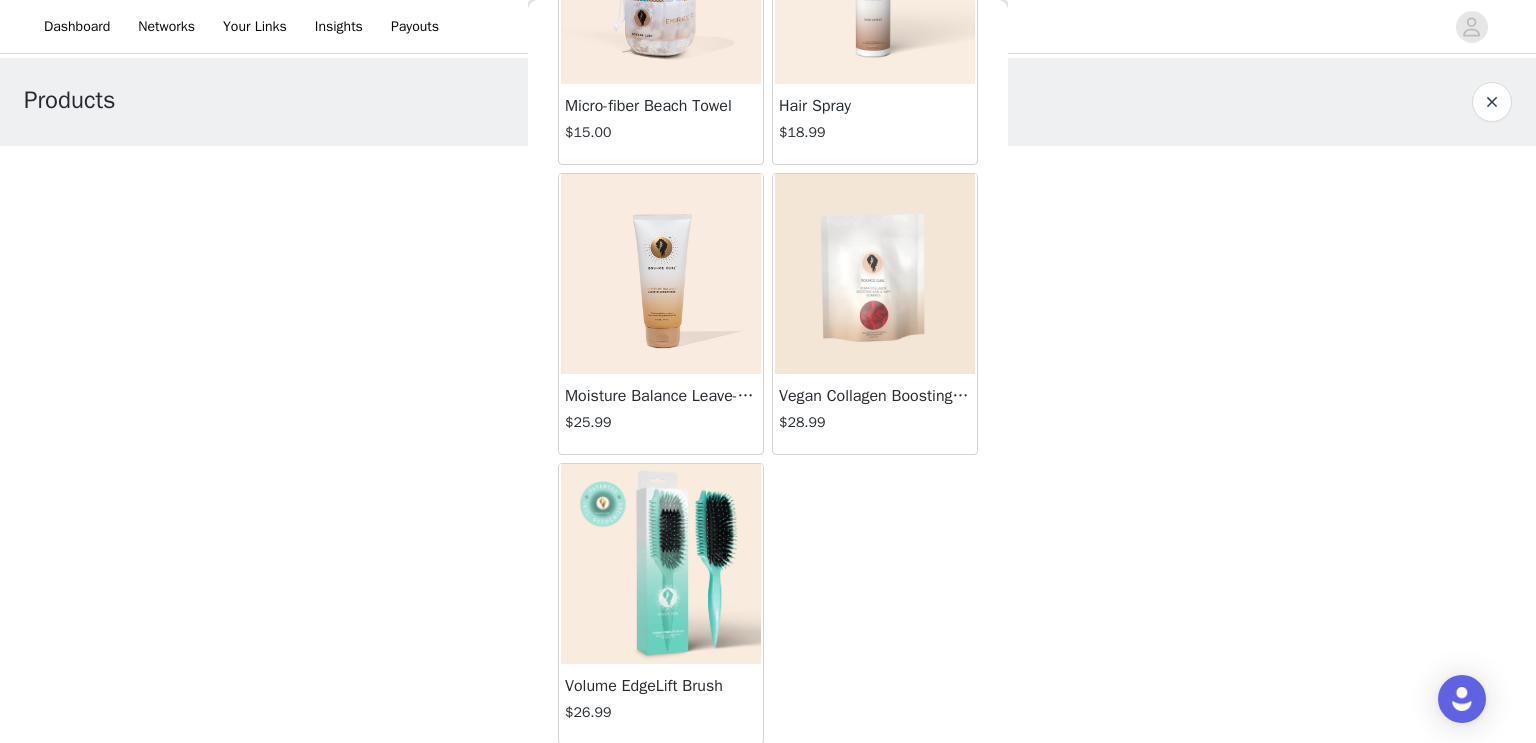 click at bounding box center (661, 274) 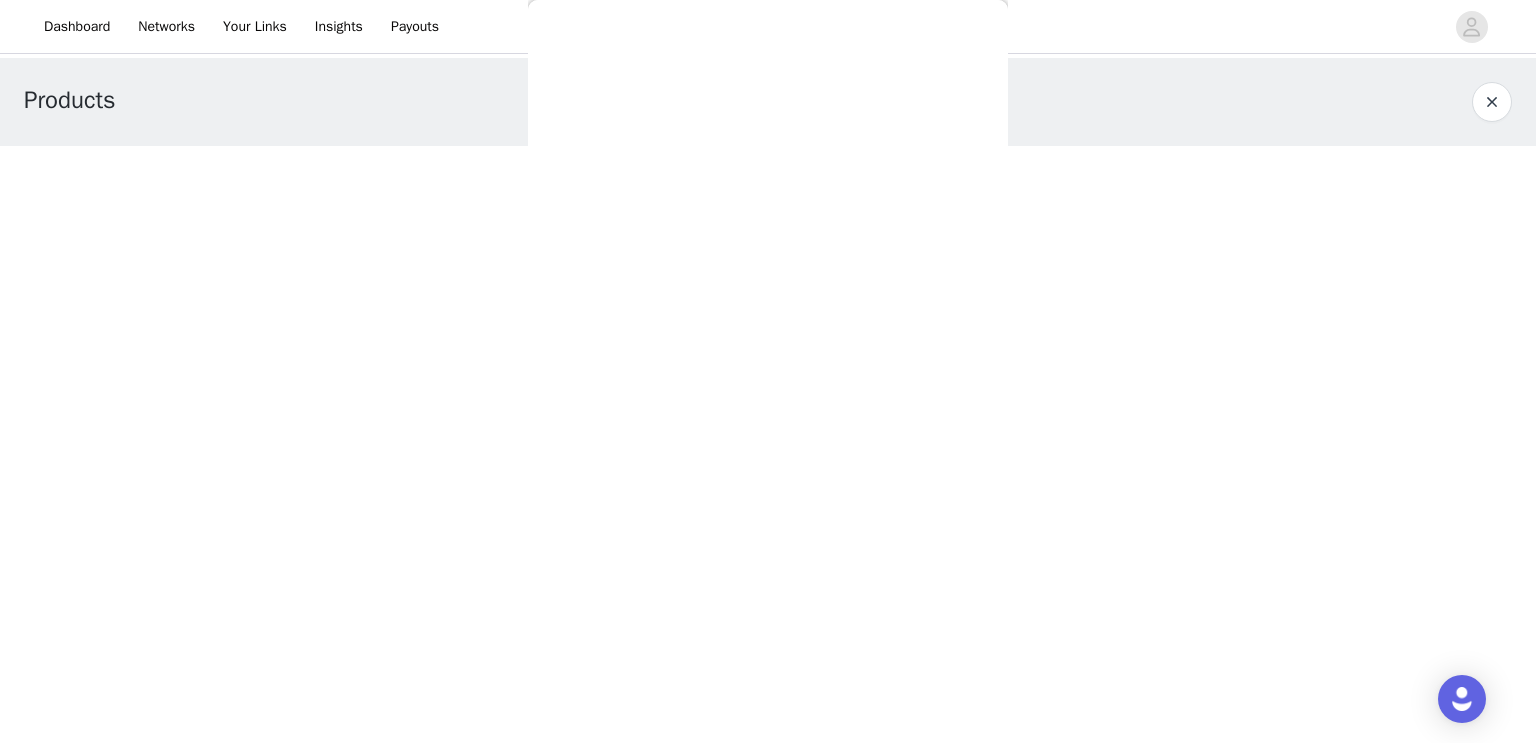 scroll, scrollTop: 905, scrollLeft: 0, axis: vertical 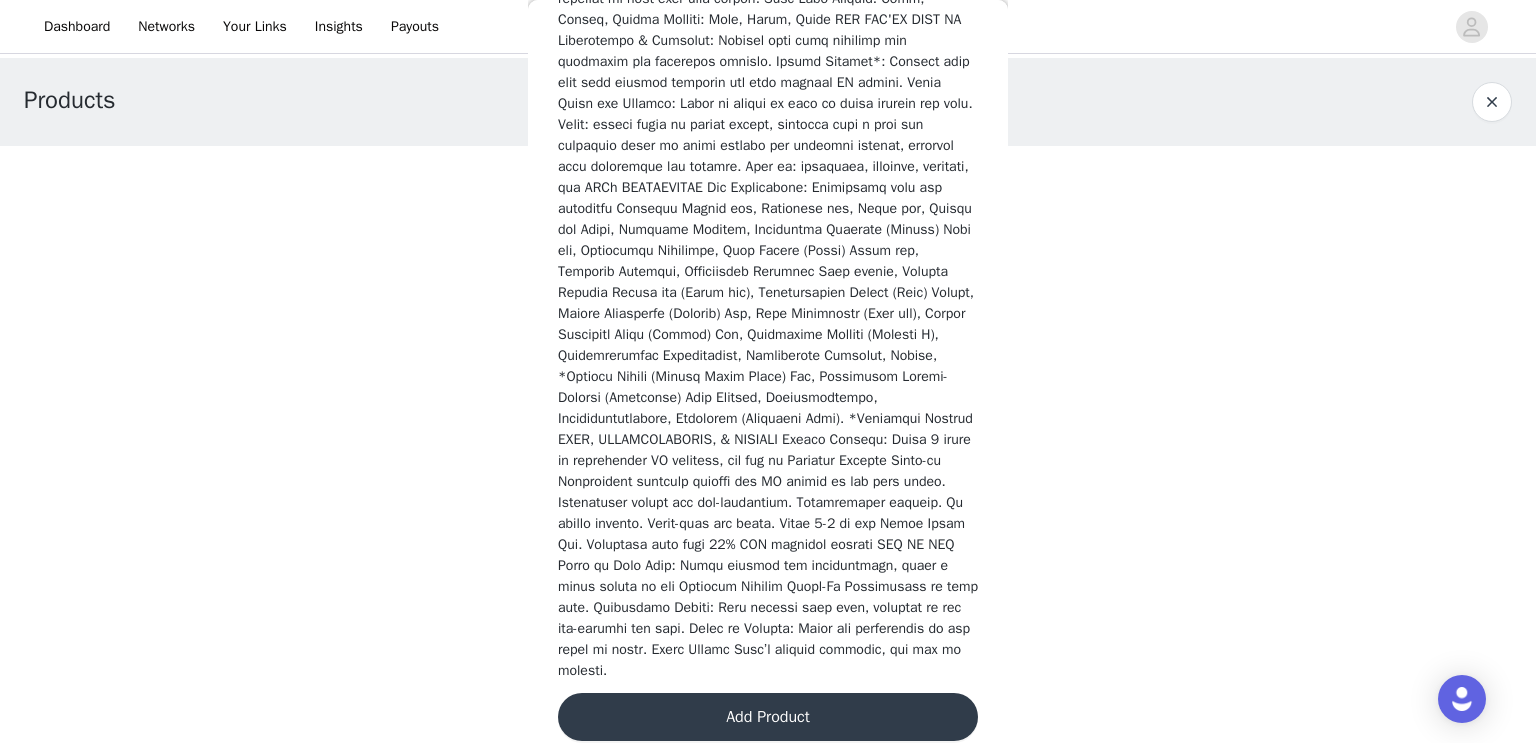 click on "Add Product" at bounding box center (768, 717) 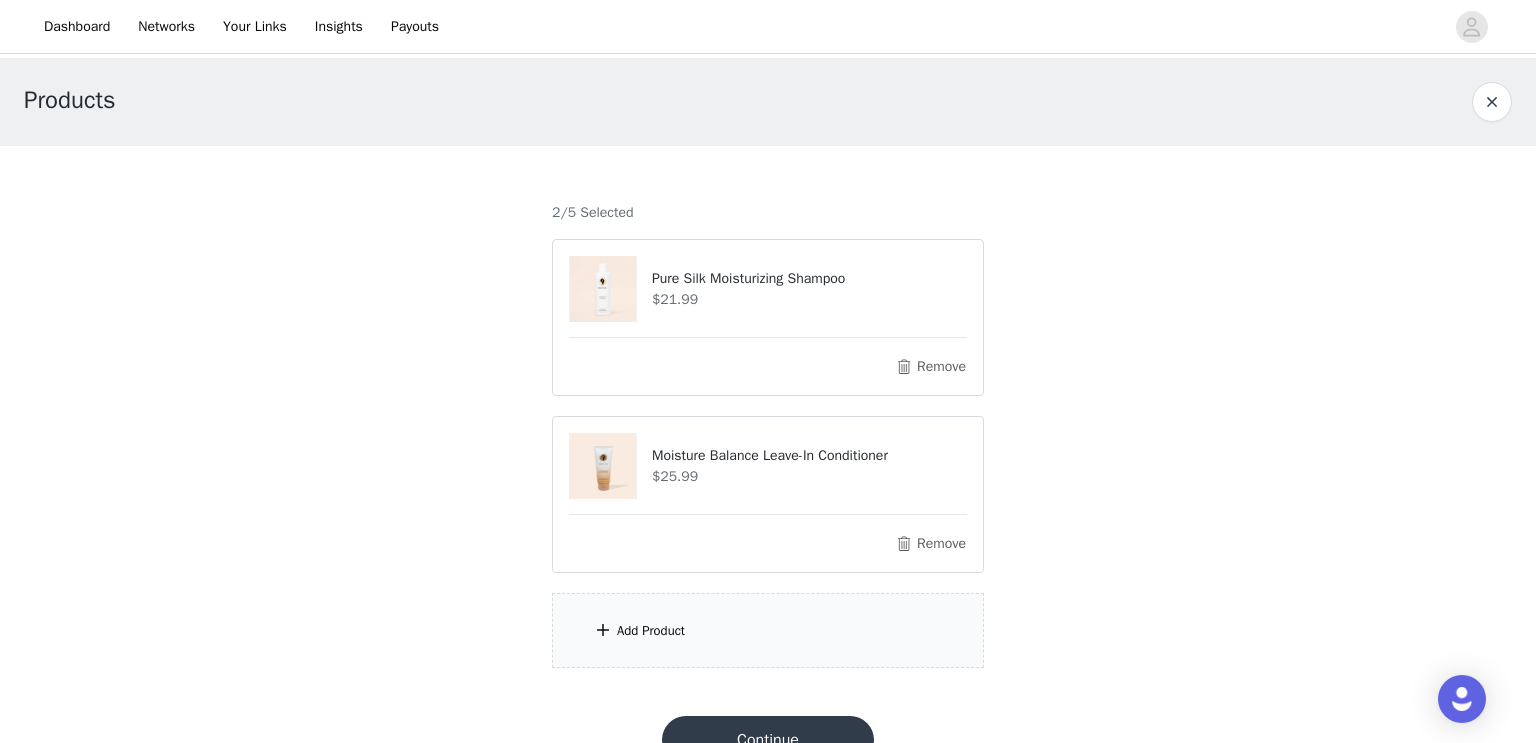 click on "Add Product" at bounding box center (651, 631) 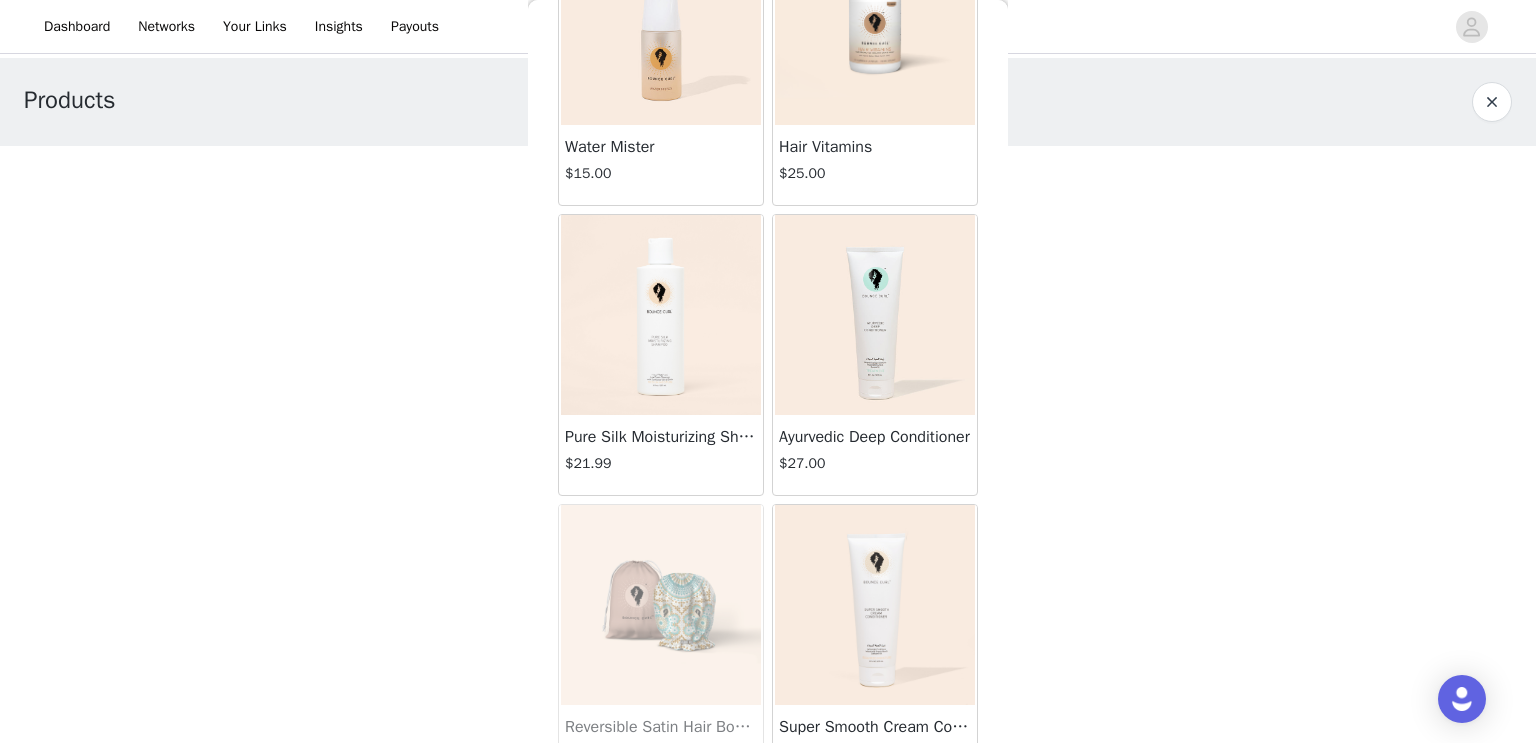 scroll, scrollTop: 1044, scrollLeft: 0, axis: vertical 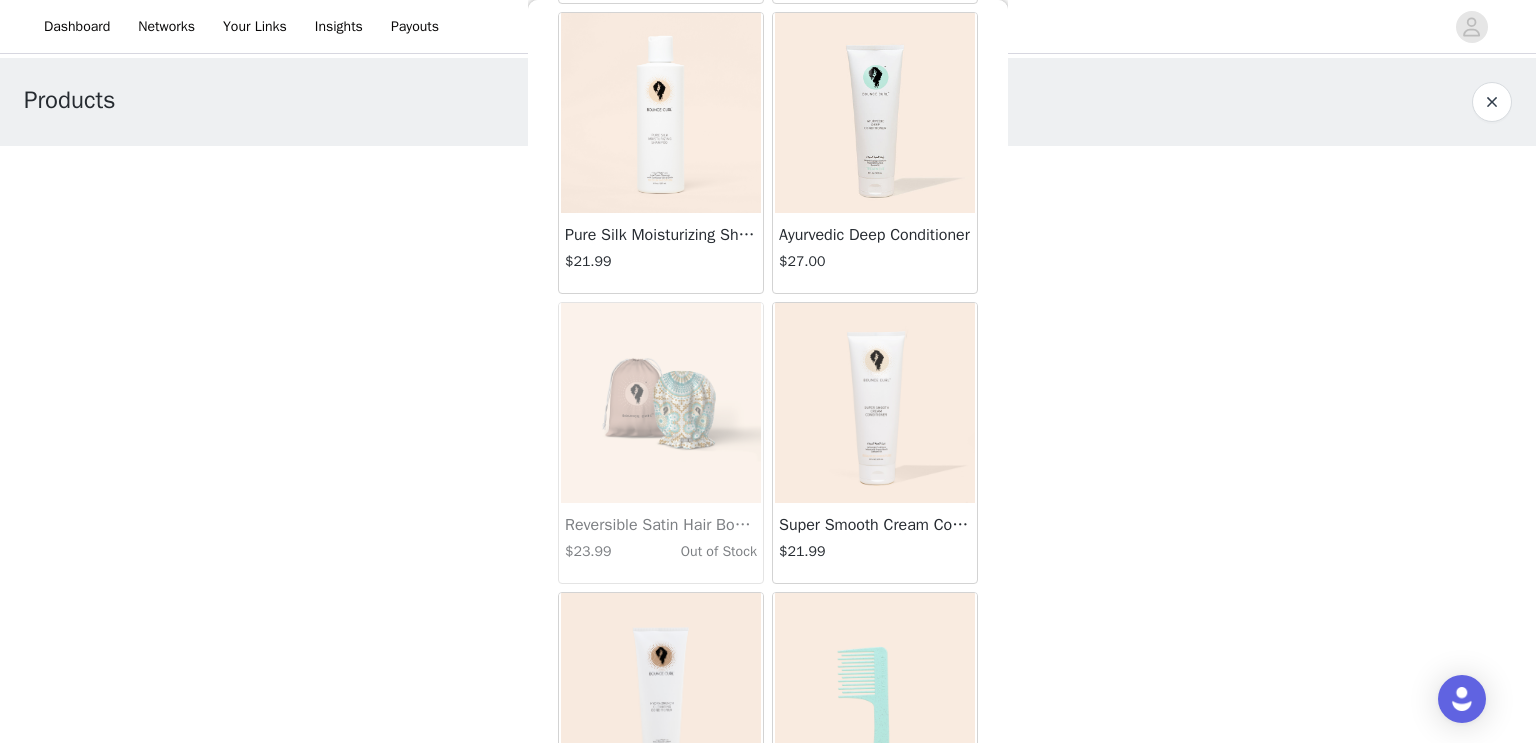 click at bounding box center (875, 403) 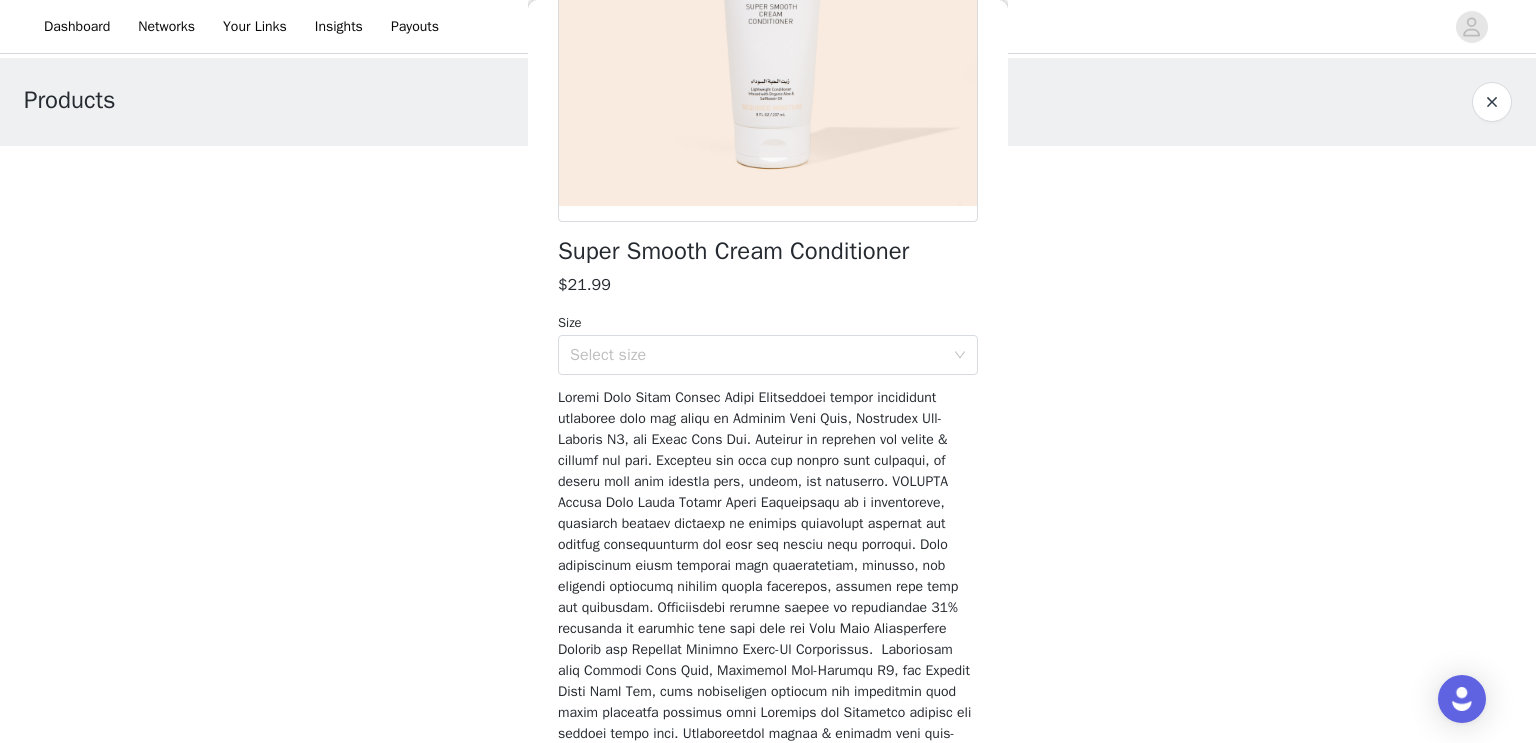 scroll, scrollTop: 329, scrollLeft: 0, axis: vertical 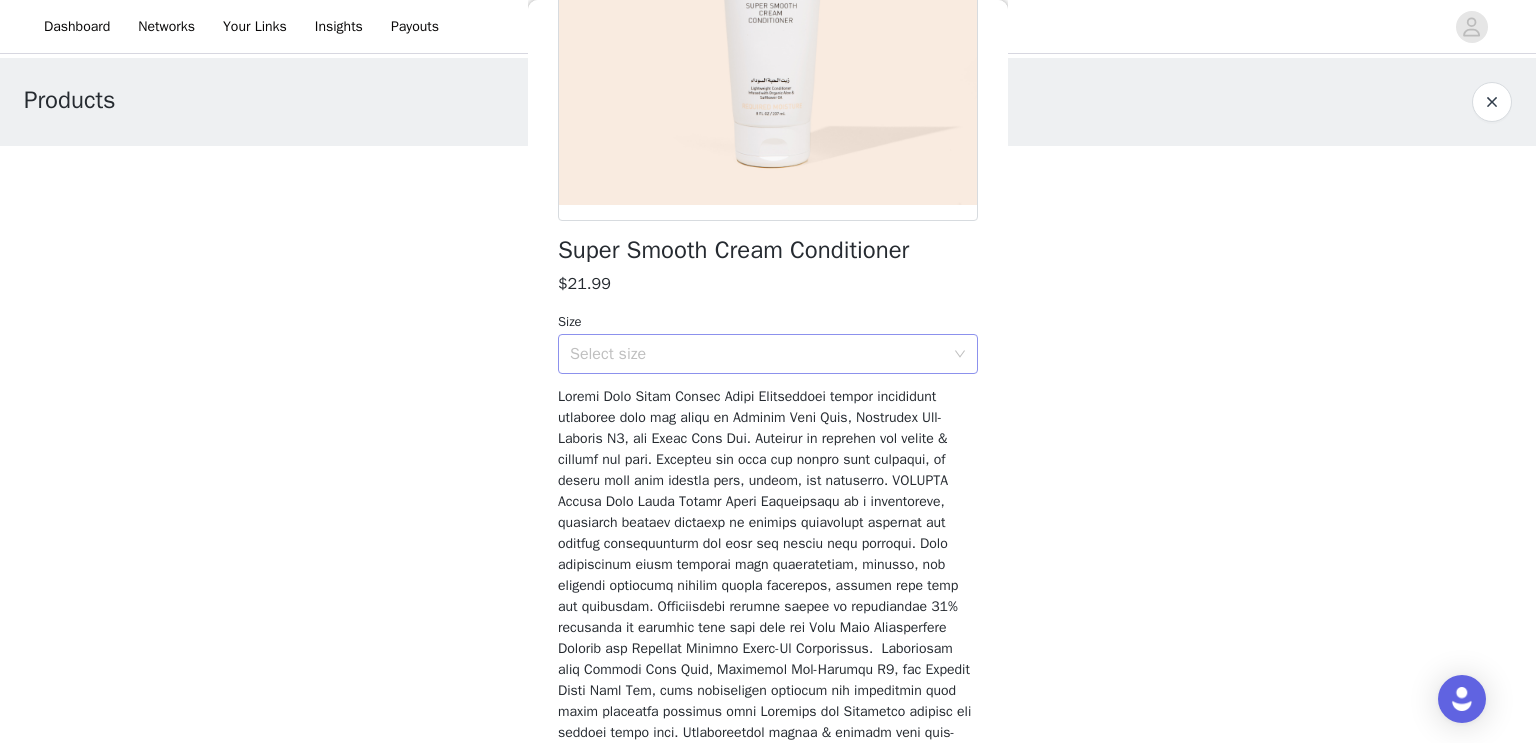 click on "Select size" at bounding box center (757, 354) 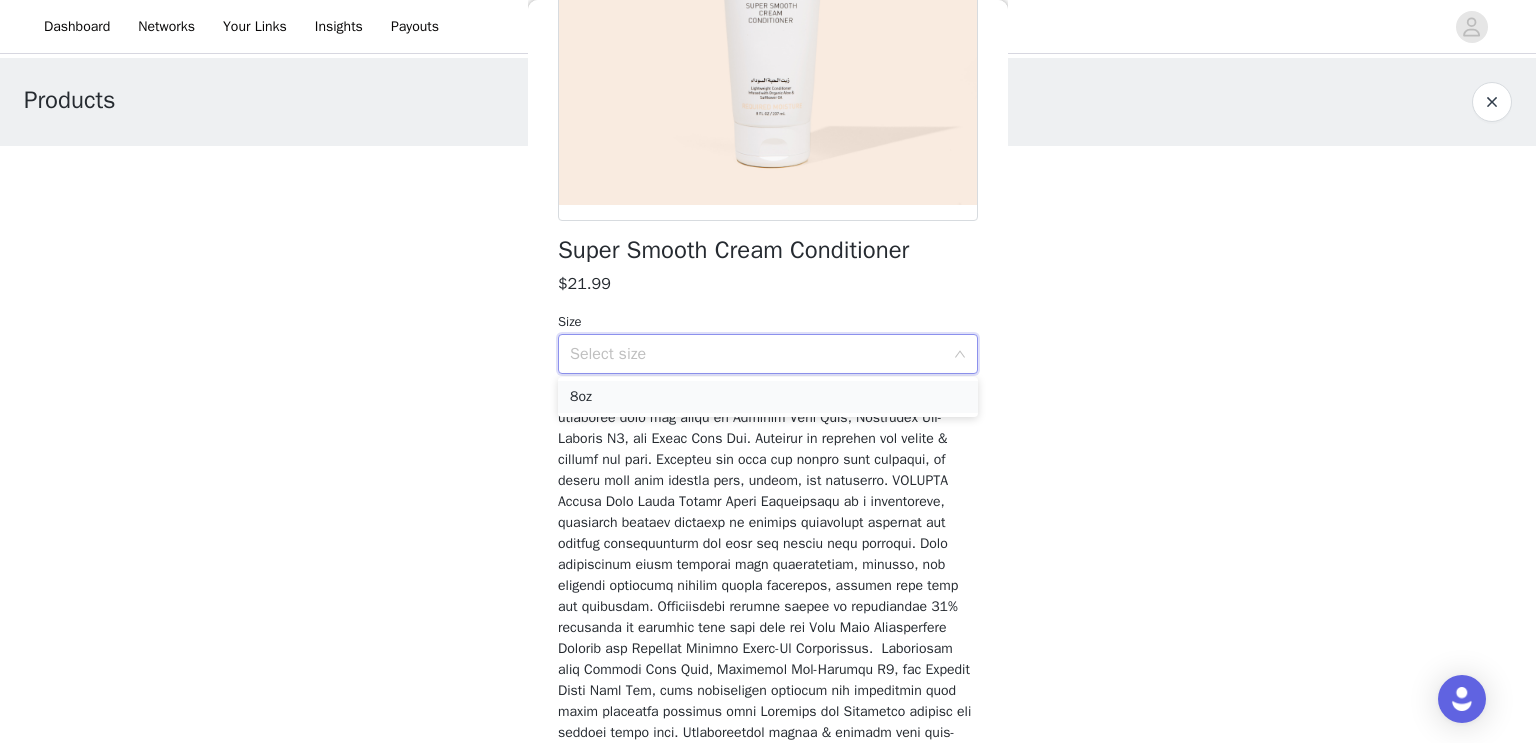 click on "8oz" at bounding box center [768, 397] 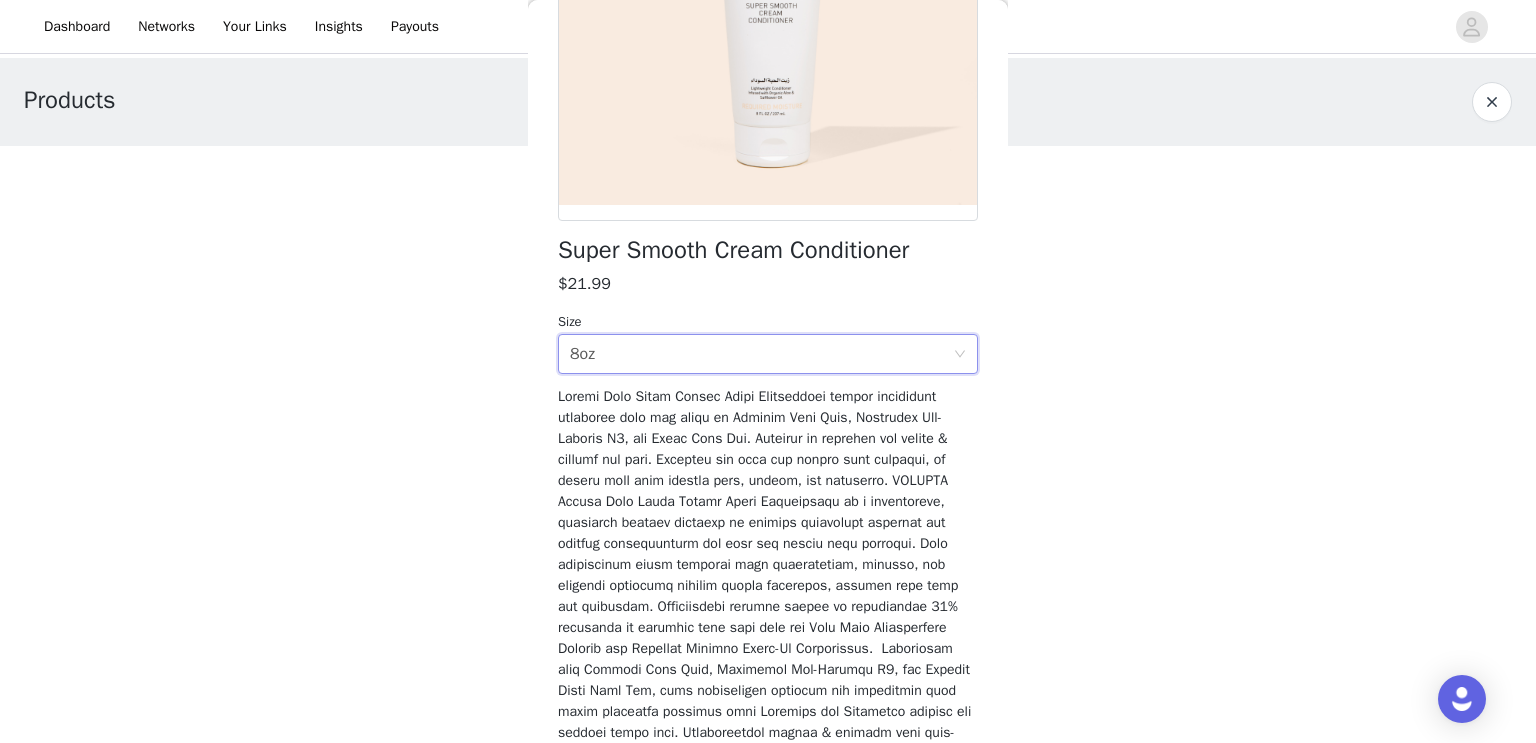 scroll, scrollTop: 1189, scrollLeft: 0, axis: vertical 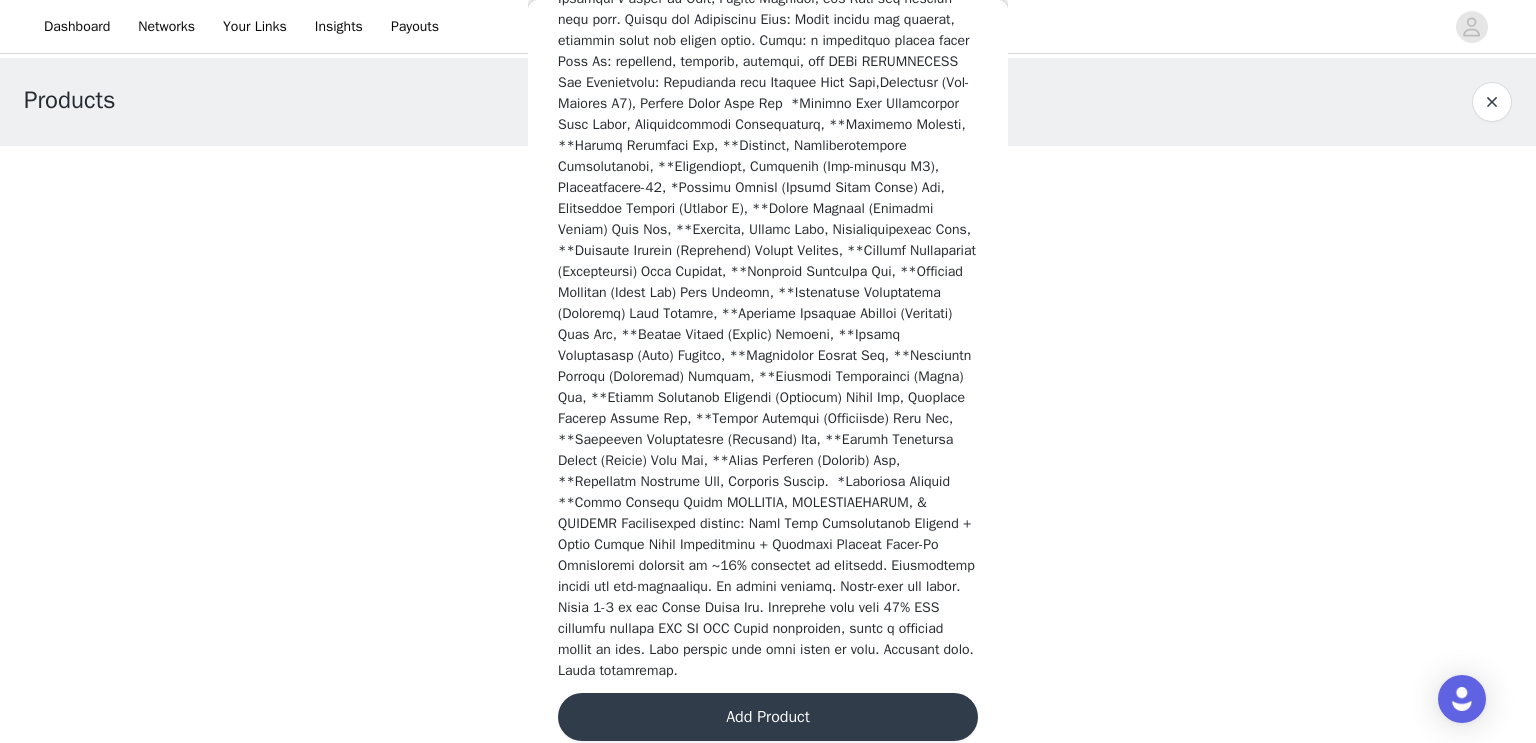 click on "Add Product" at bounding box center [768, 717] 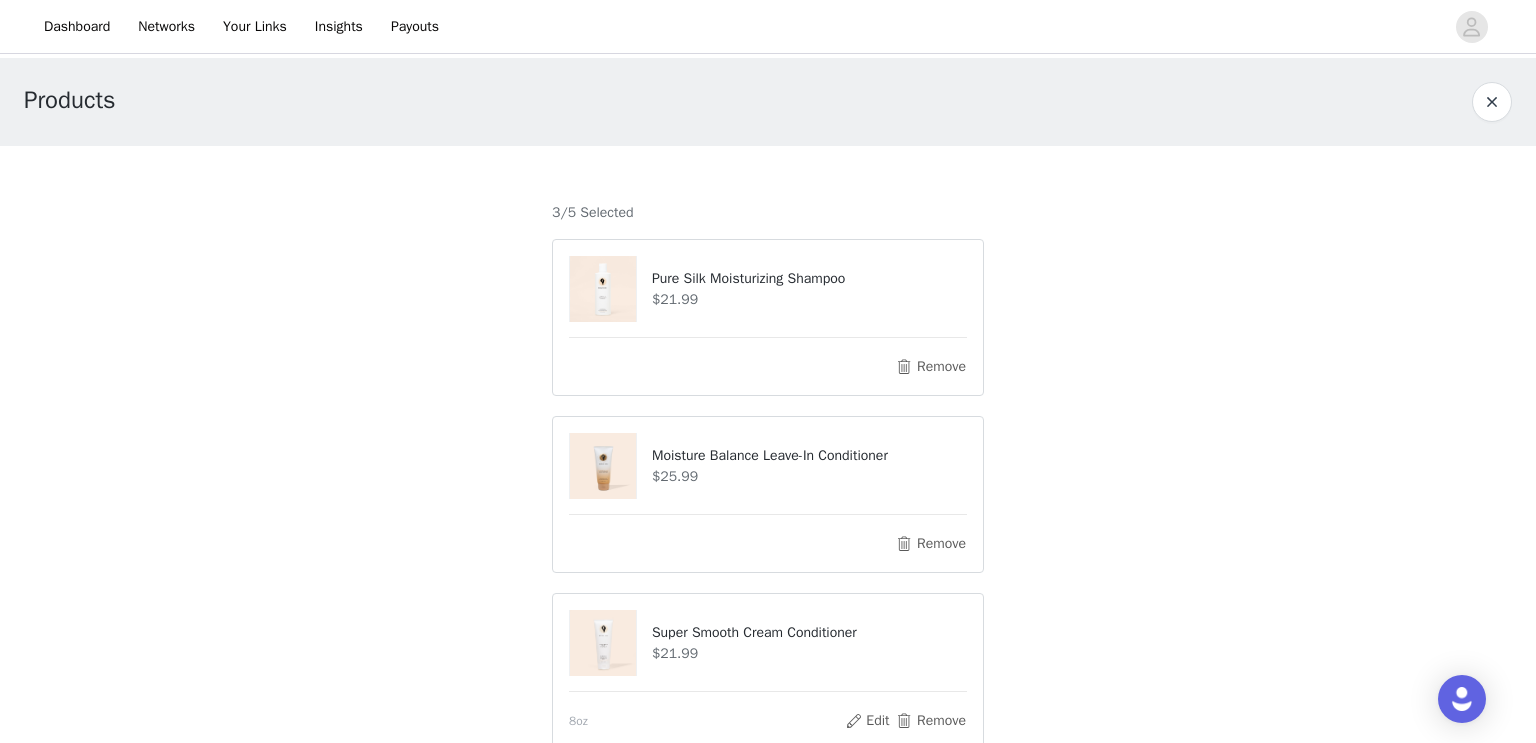 scroll, scrollTop: 220, scrollLeft: 0, axis: vertical 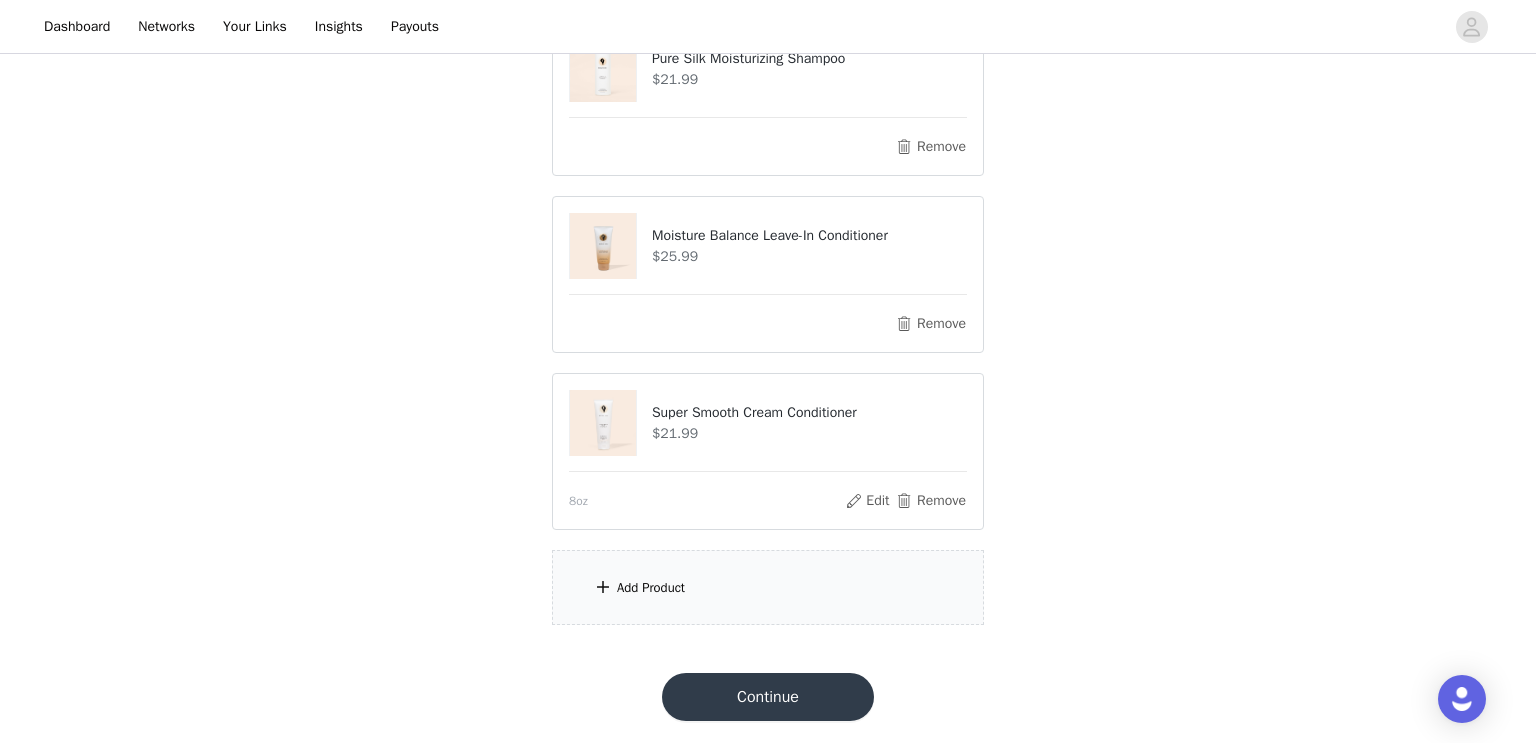 click on "Continue" at bounding box center [768, 697] 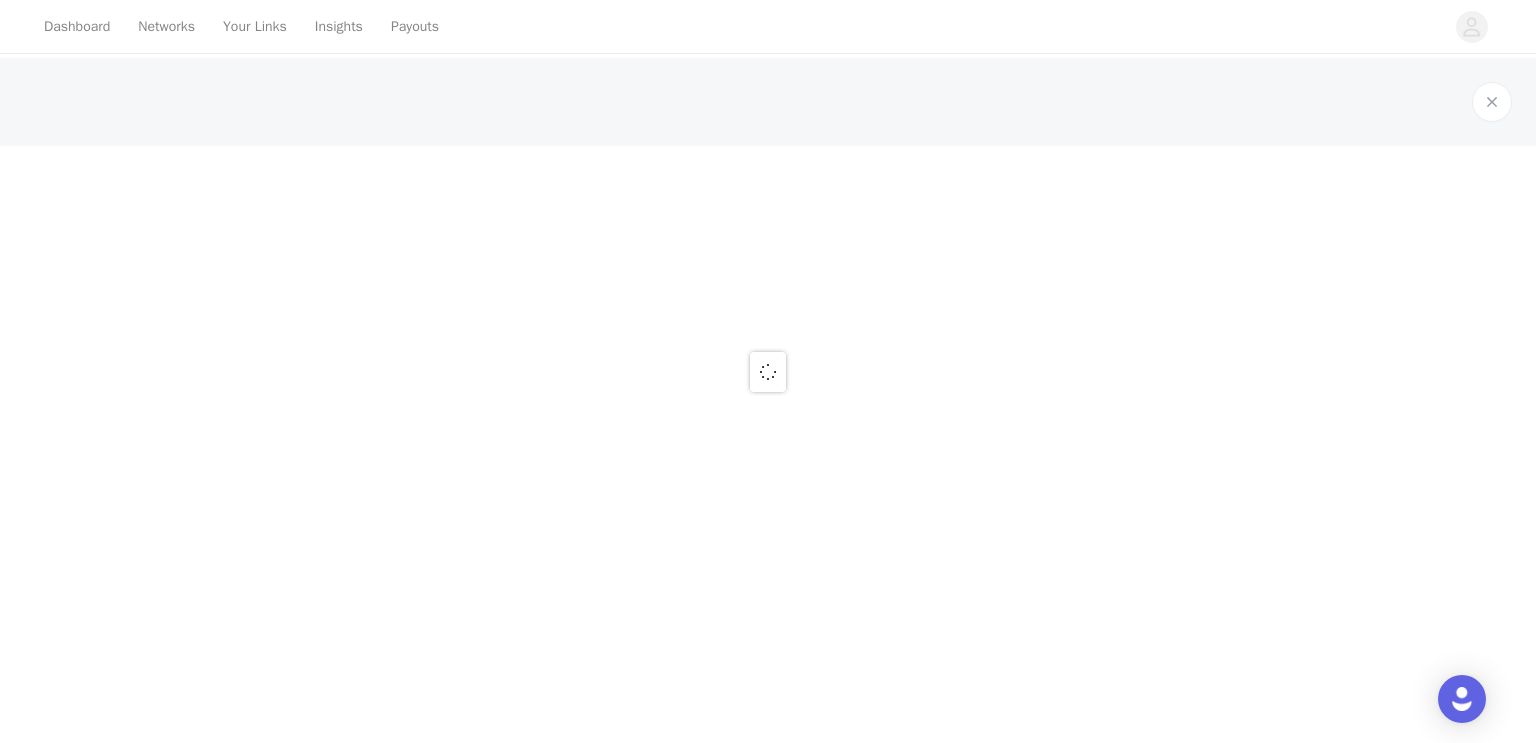 scroll, scrollTop: 0, scrollLeft: 0, axis: both 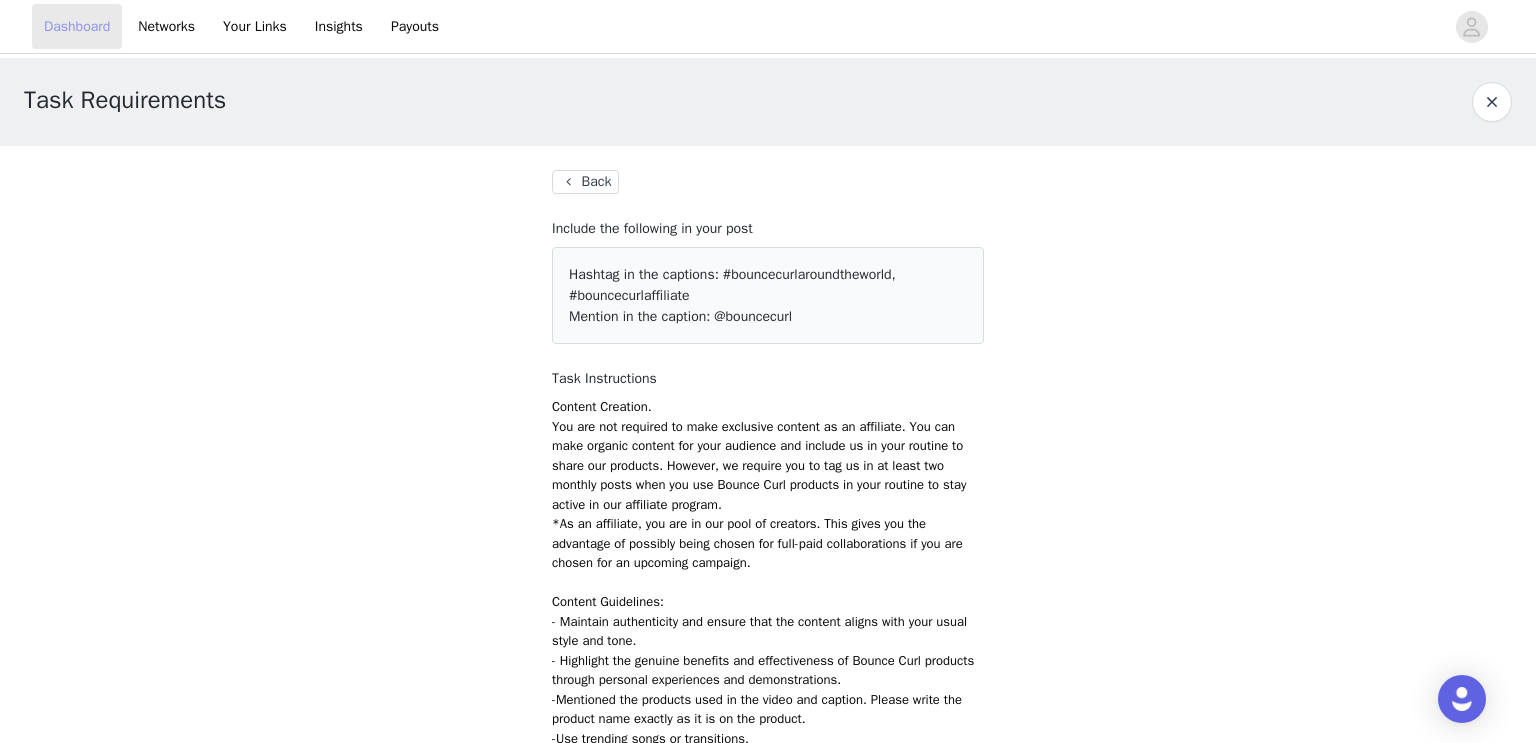 click on "Dashboard" at bounding box center (77, 26) 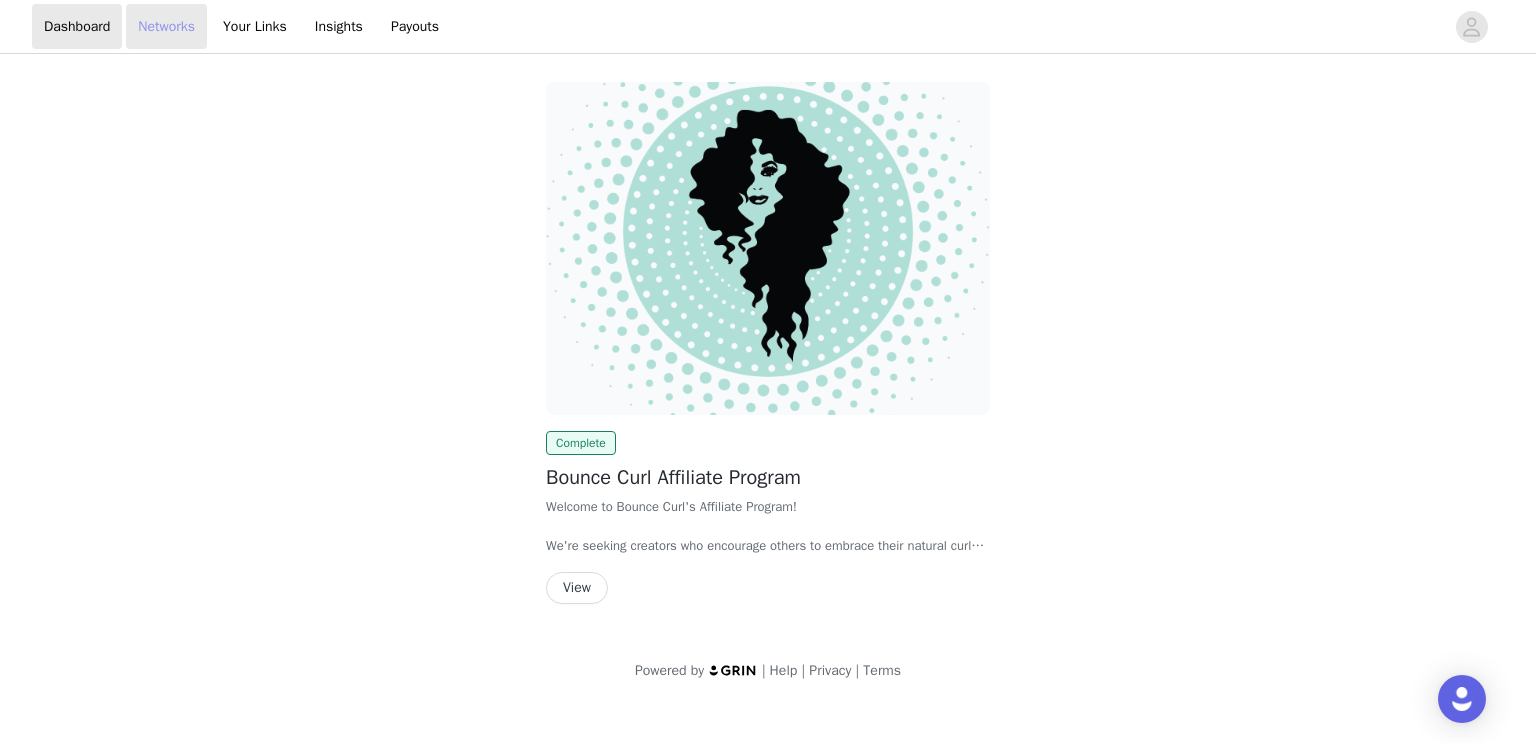 click on "Networks" at bounding box center (166, 26) 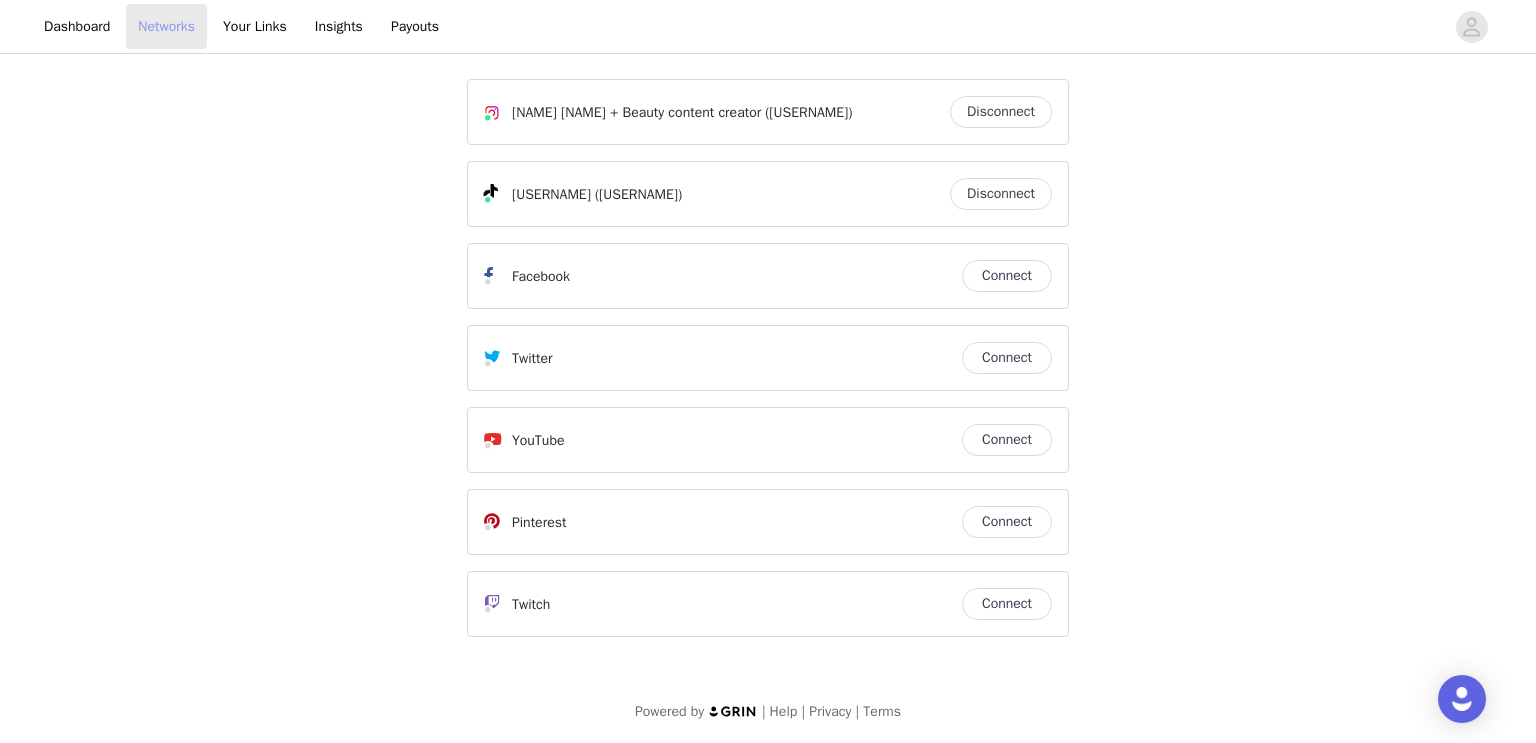 scroll, scrollTop: 0, scrollLeft: 0, axis: both 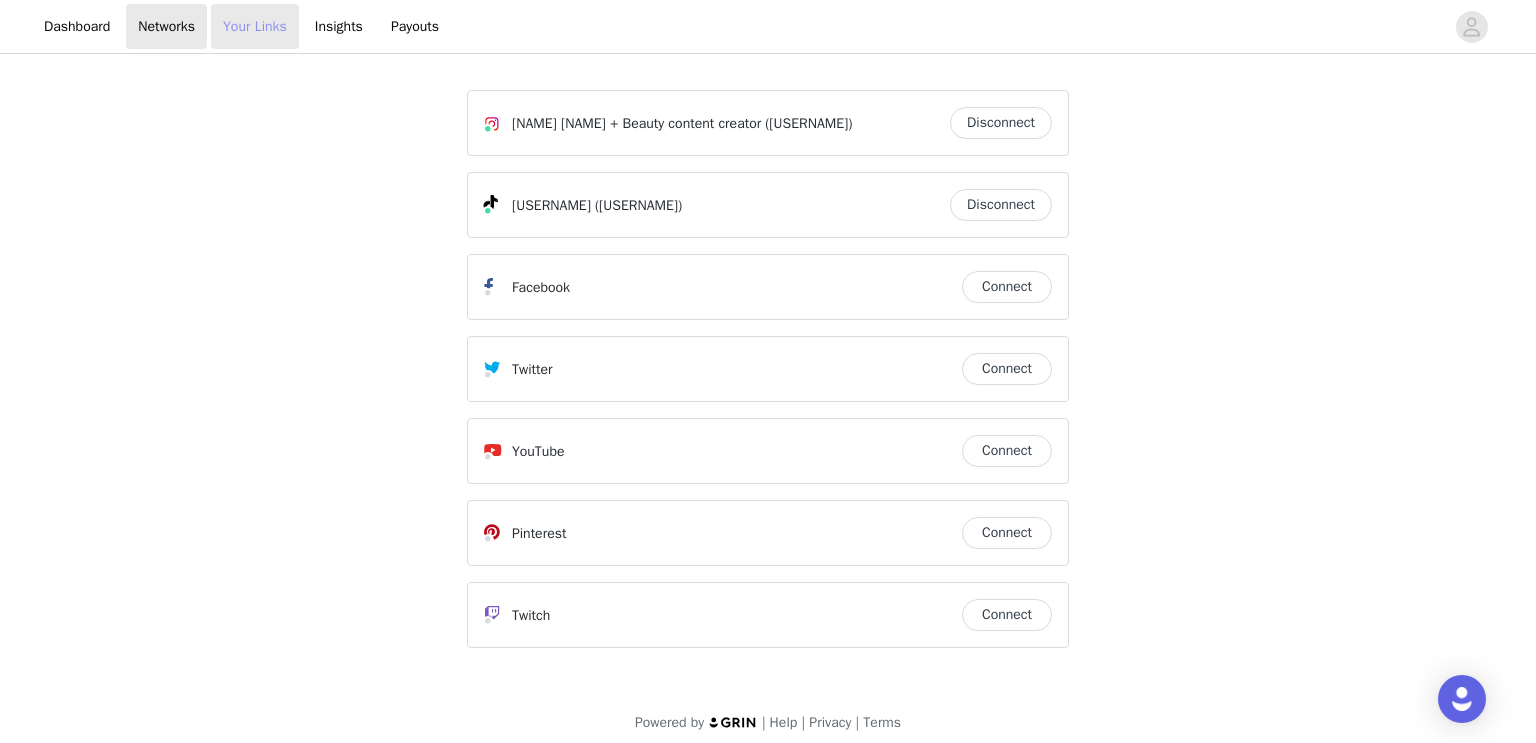 click on "Your Links" at bounding box center (255, 26) 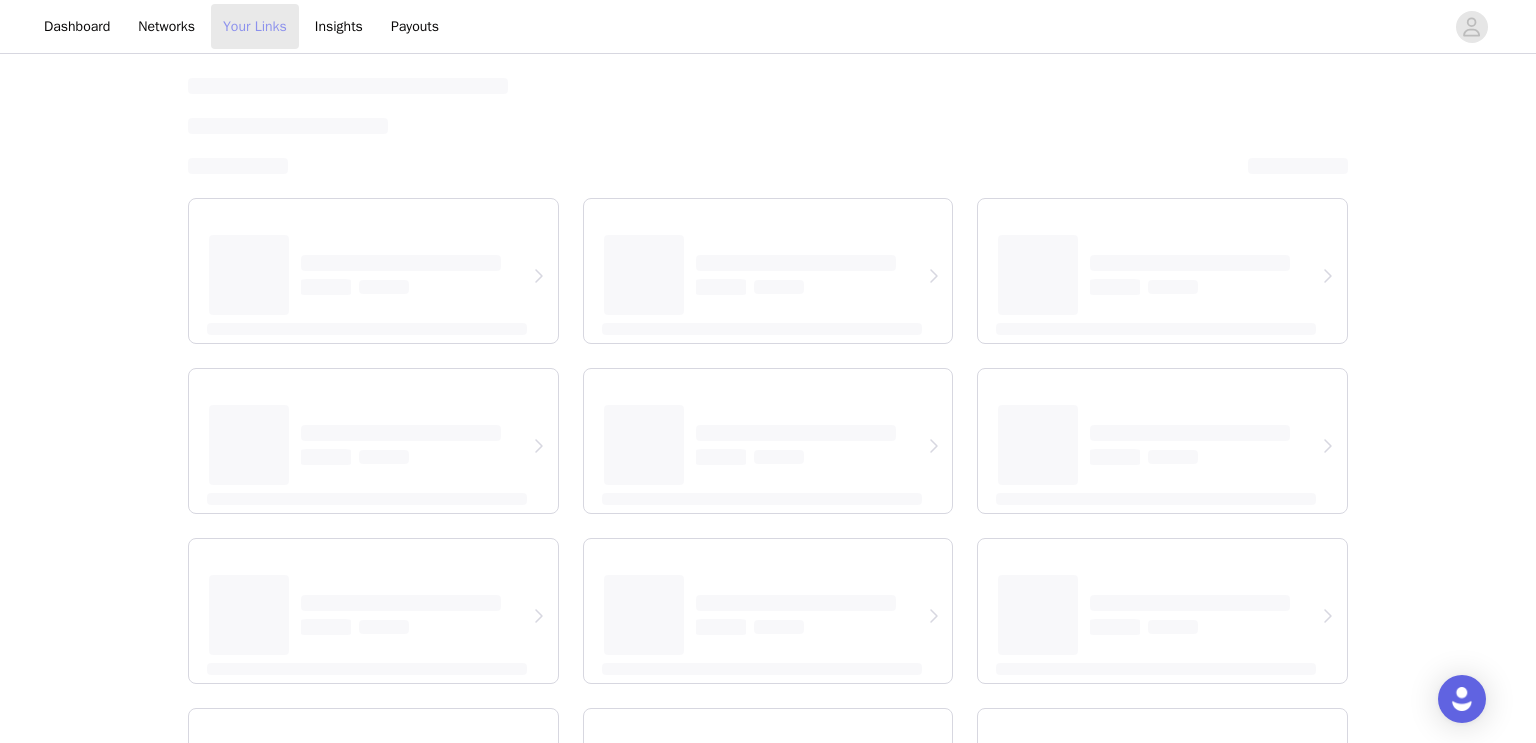 select on "12" 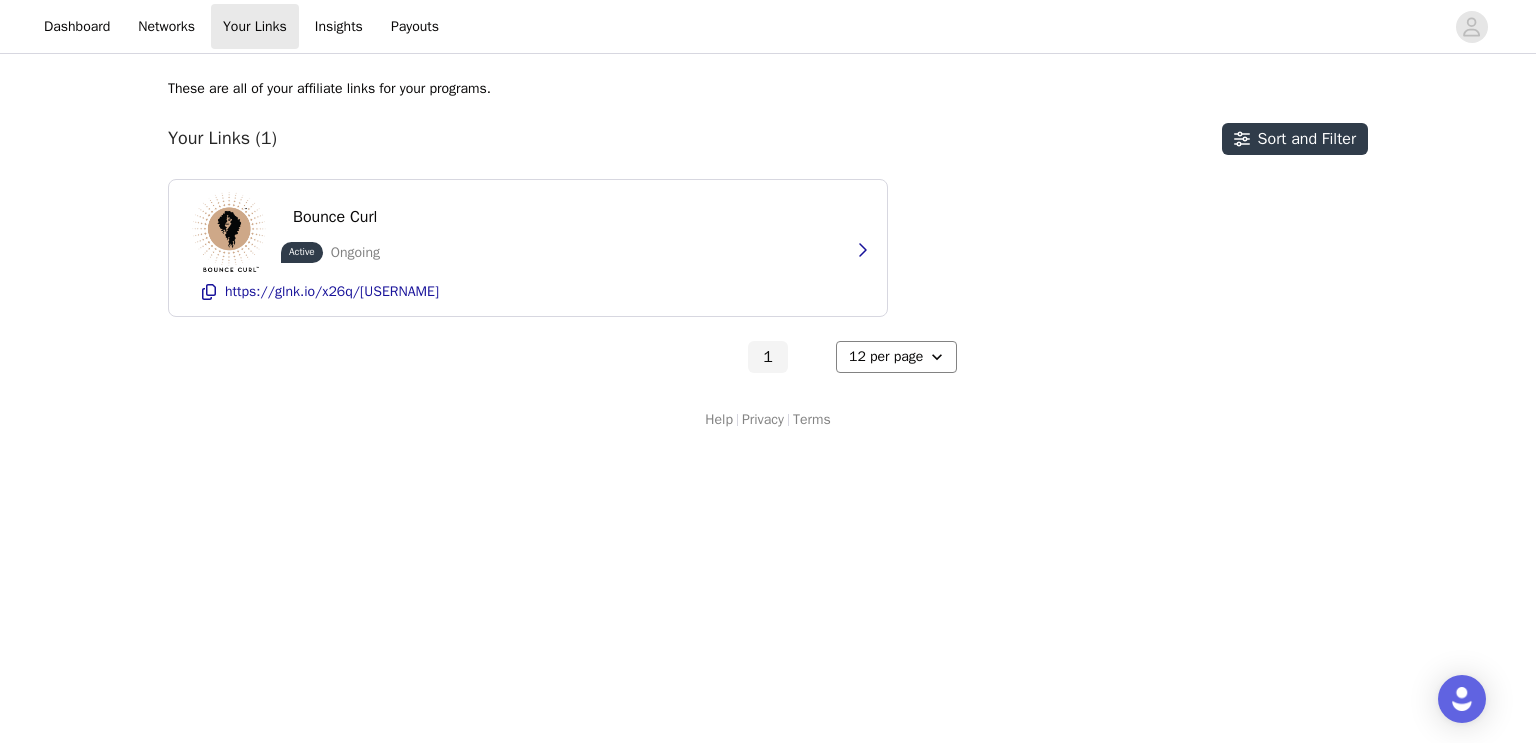 click on "6 per page 12 per page 24 per page" at bounding box center (896, 357) 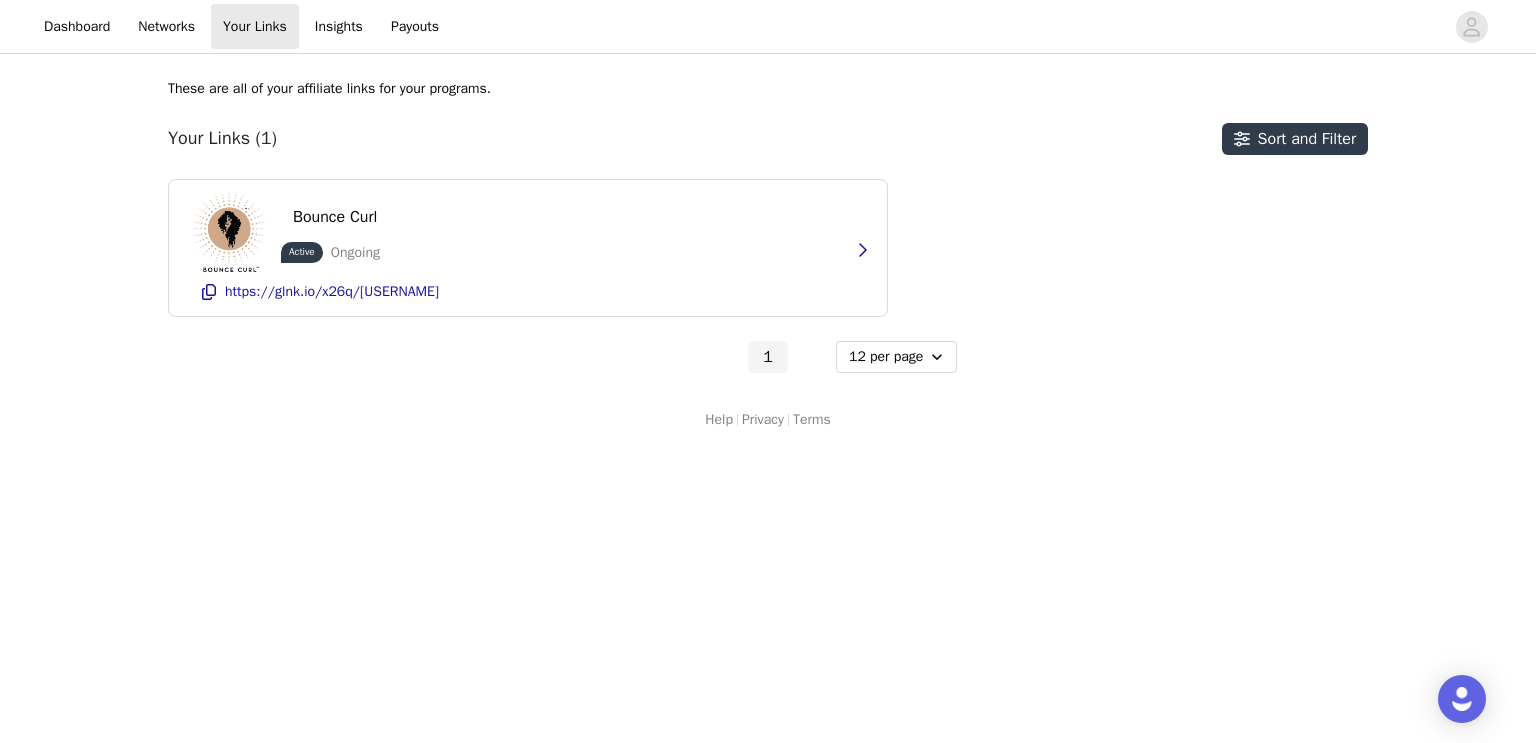 click on "1  - Optional 6 per page 12 per page 24 per page" at bounding box center [768, 357] 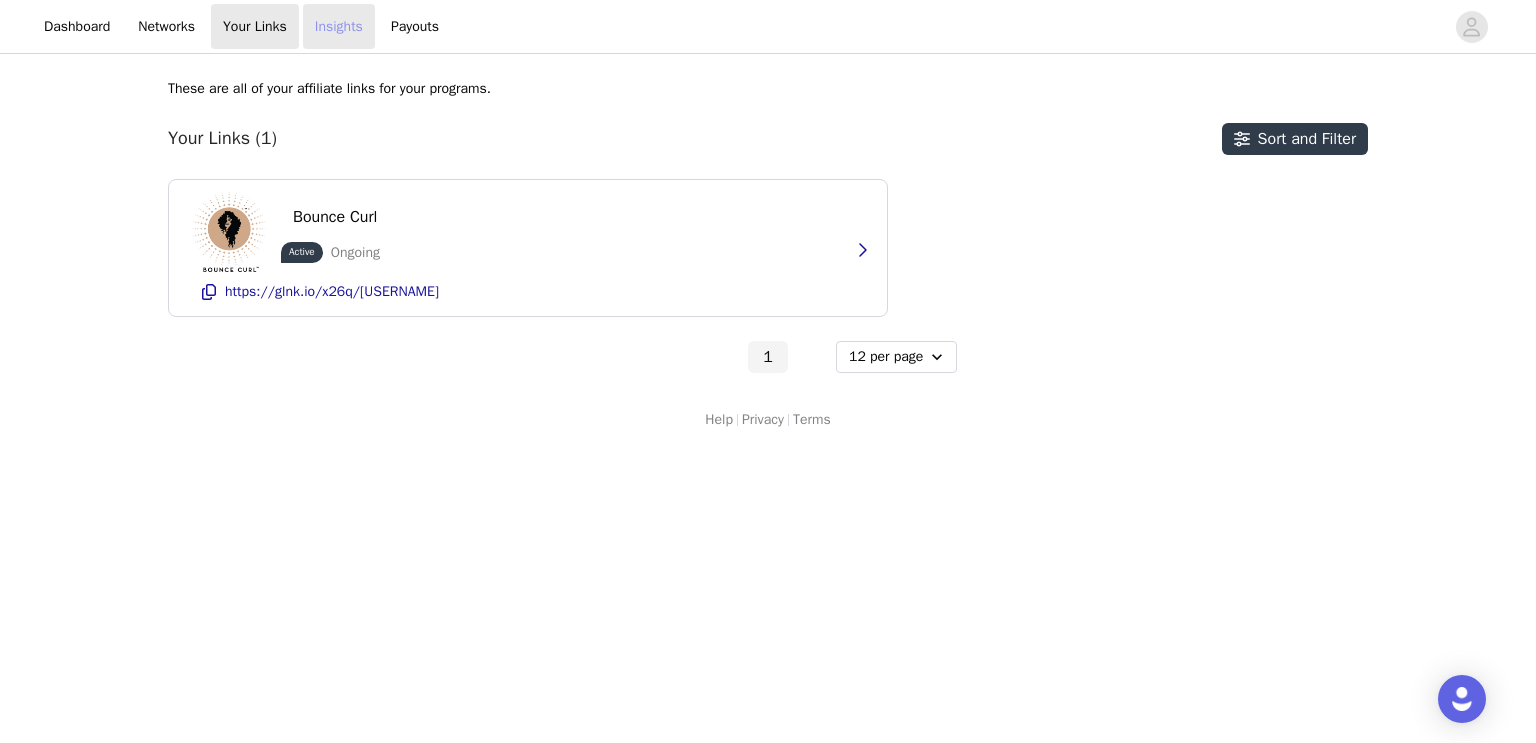 click on "Insights" at bounding box center [339, 26] 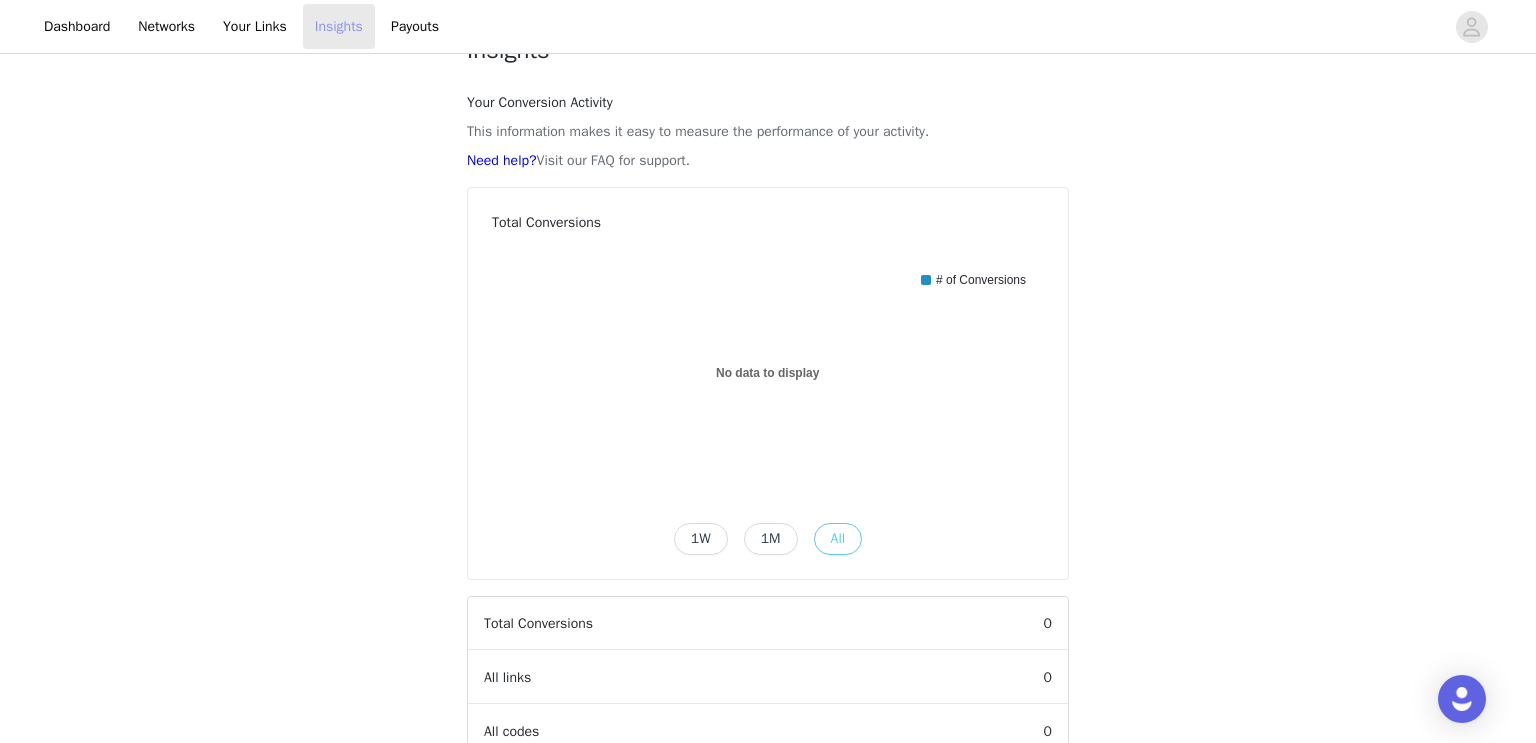 scroll, scrollTop: 0, scrollLeft: 0, axis: both 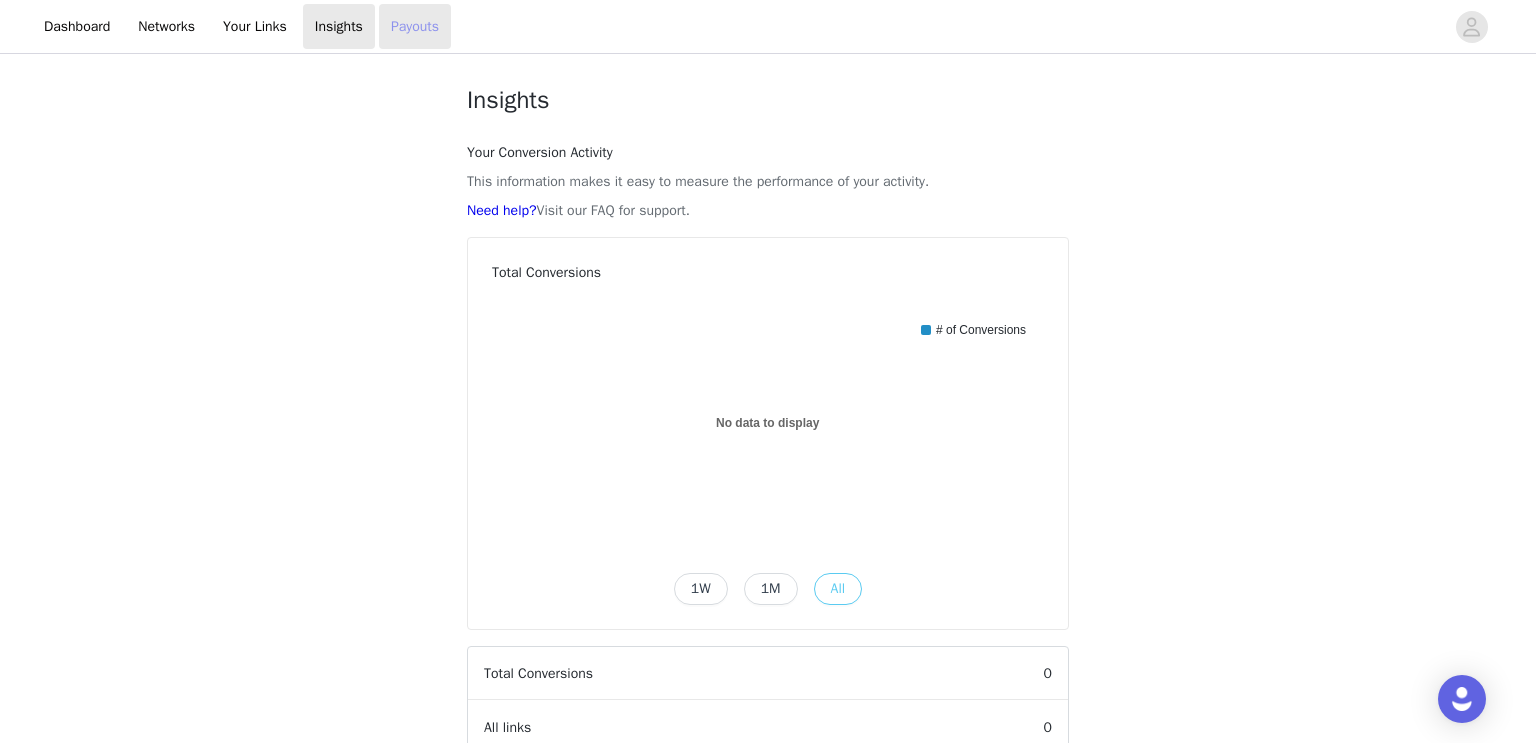 click on "Payouts" at bounding box center [415, 26] 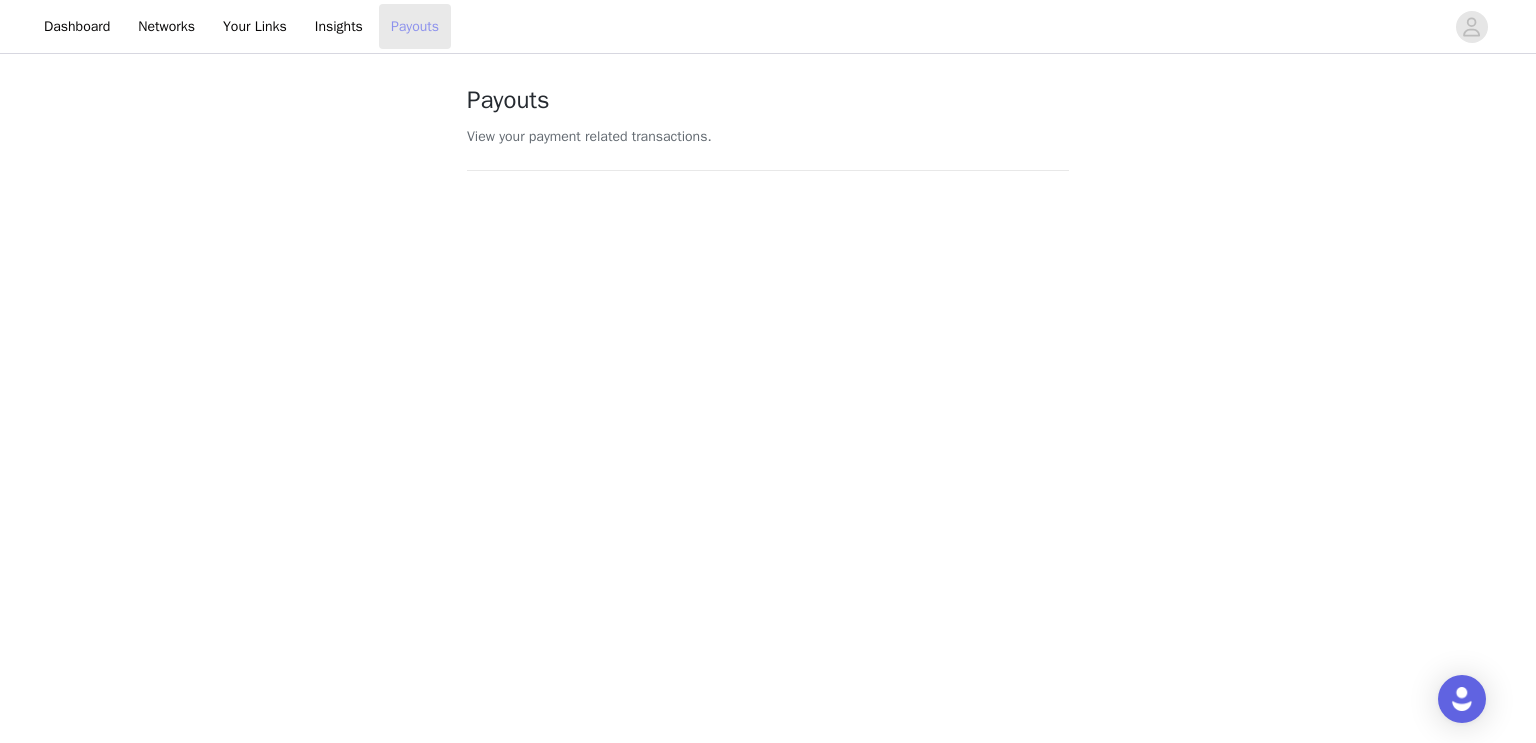 scroll, scrollTop: 0, scrollLeft: 0, axis: both 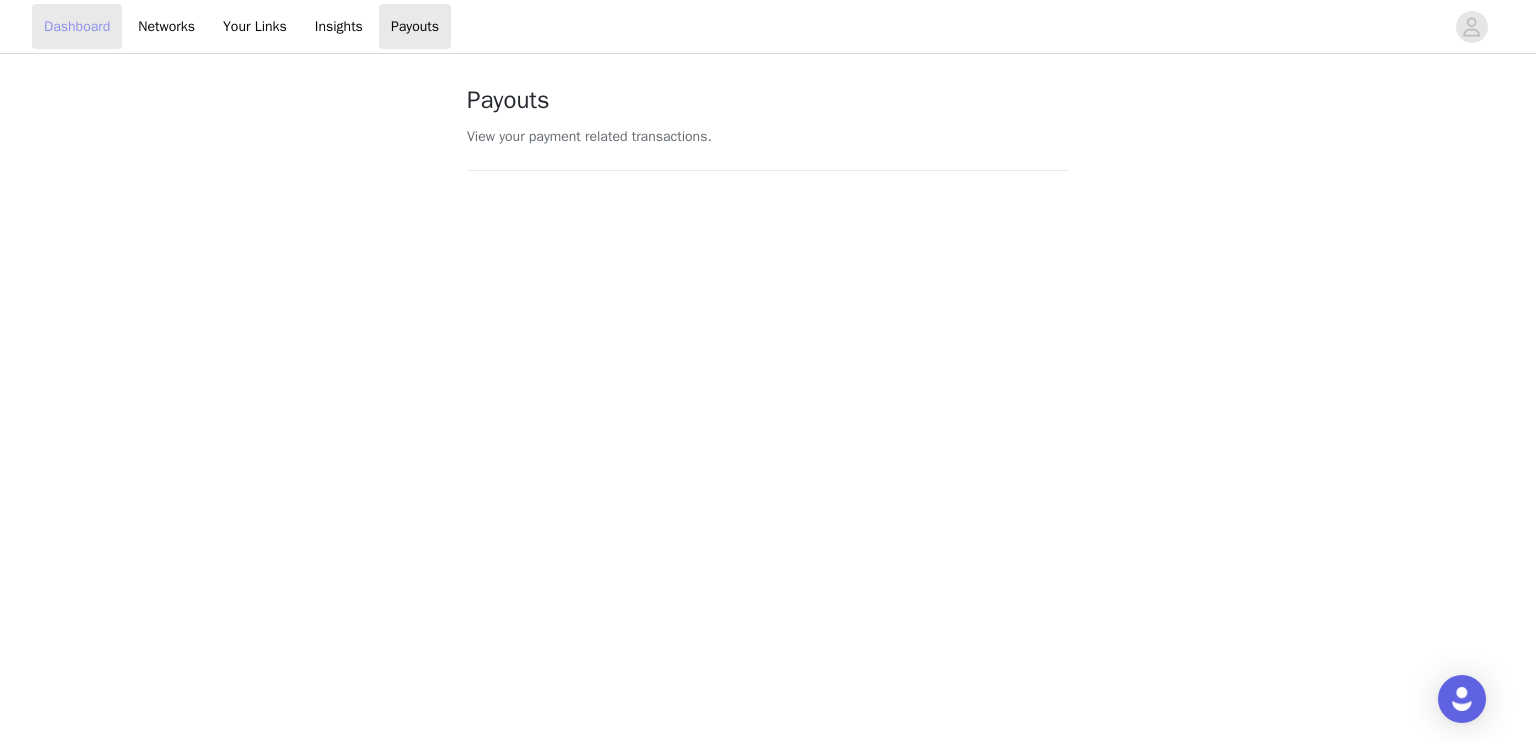click on "Dashboard" at bounding box center [77, 26] 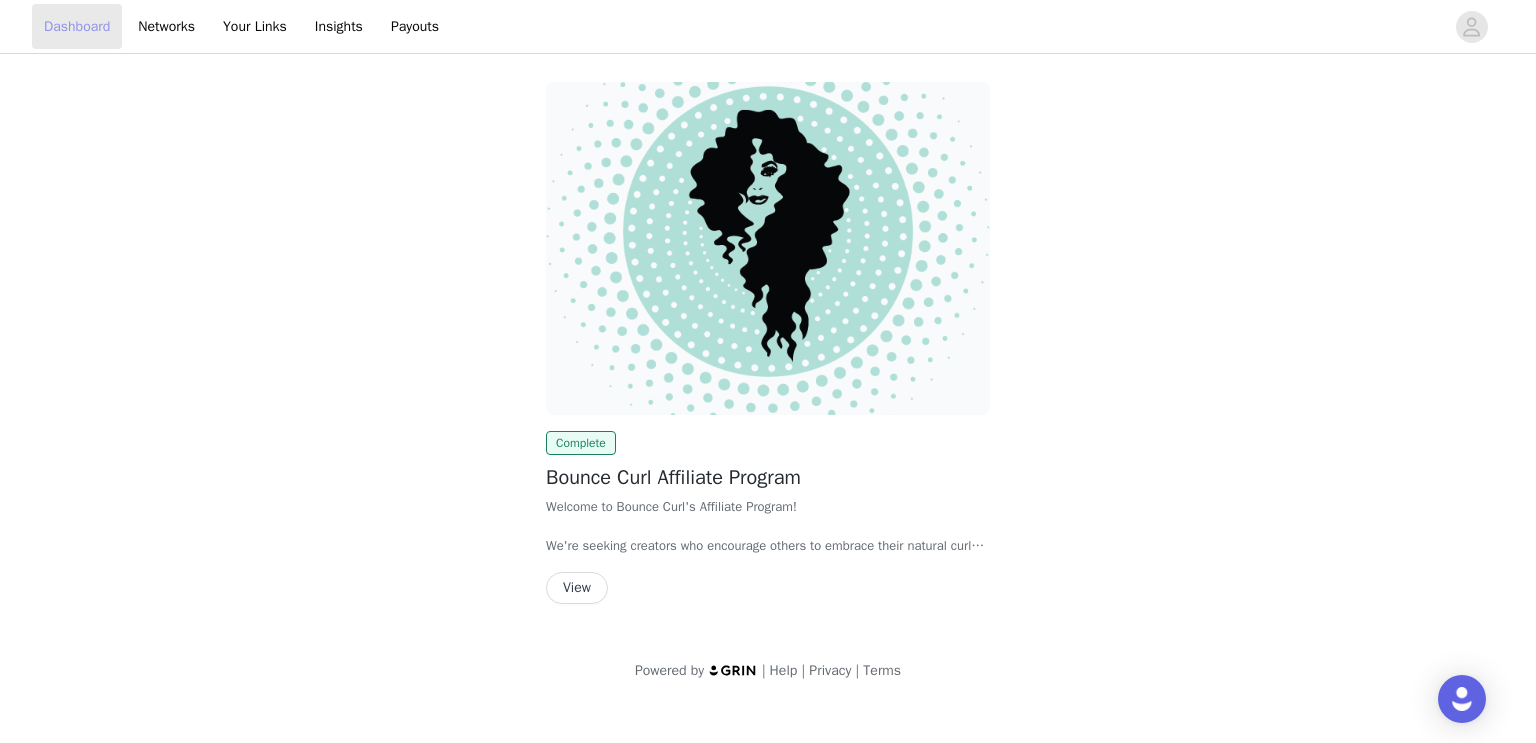 scroll, scrollTop: 0, scrollLeft: 0, axis: both 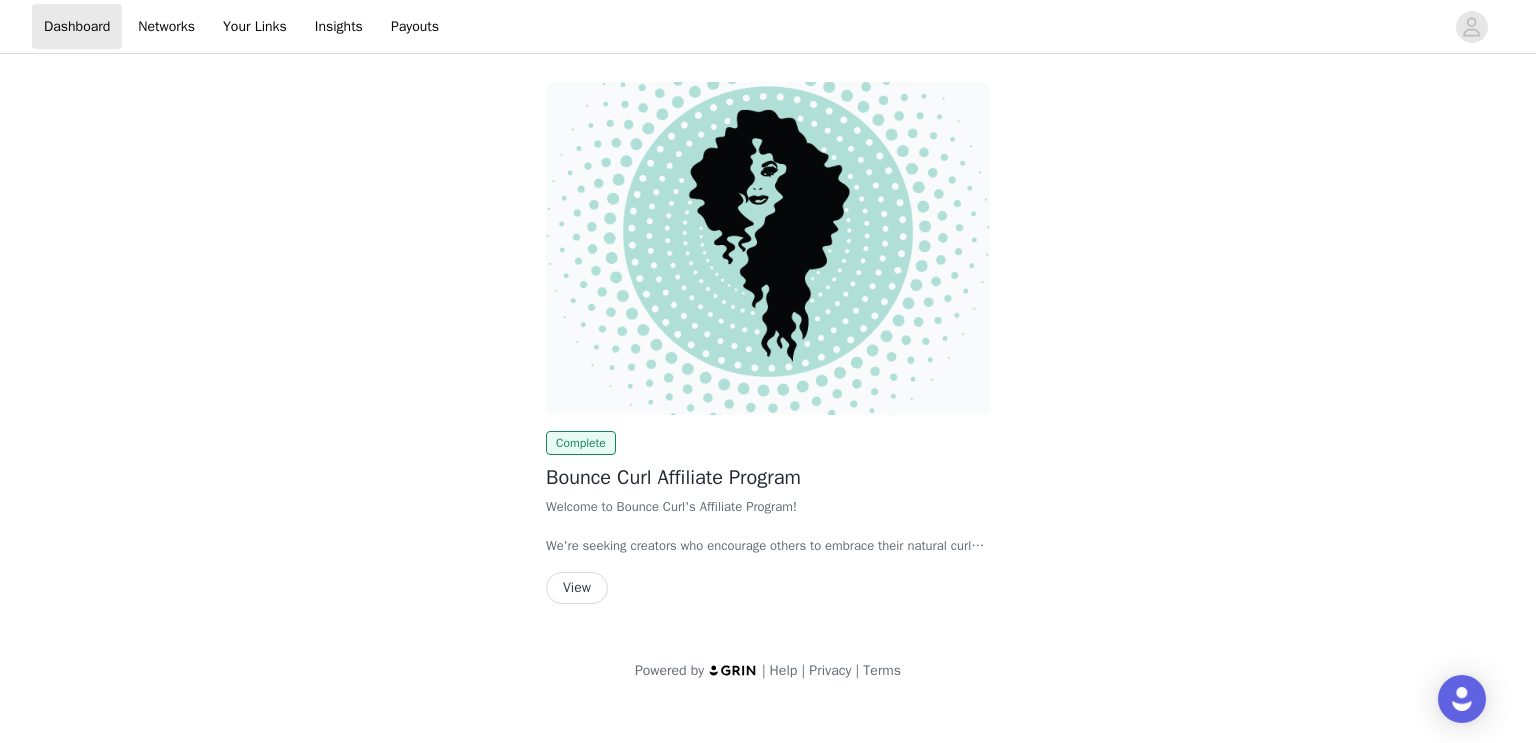 click on "Welcome to Bounce Curl's Affiliate Program!
We're seeking creators who encourage others to embrace their natural curls. If this sounds like you, please see below for further details!
Bounce Curl Affiliate Program Benefits:
10% off discount code for your community valid on all non-discounted Bounce Curl products, including EdgeLift Brushes.
10% commission on all code sales.
Affiliates who consistently post twice monthly will receive exclusive product access to our latest product releases!
Top monthly affiliates will receive an opportunity for an upcoming paid collaboration.
Invitation to exclusive Bounce Curl events and giveaways.
The [YEAR] giveaway awarded top influencers with a free all-expense paid trip to [CITY].
We want to build long-lasting relationships with our creators, ones that are beneficial for you and our brand. Keep an eye out for our email updates with news about product launches, tips to increase your sales, and more." at bounding box center [768, 526] 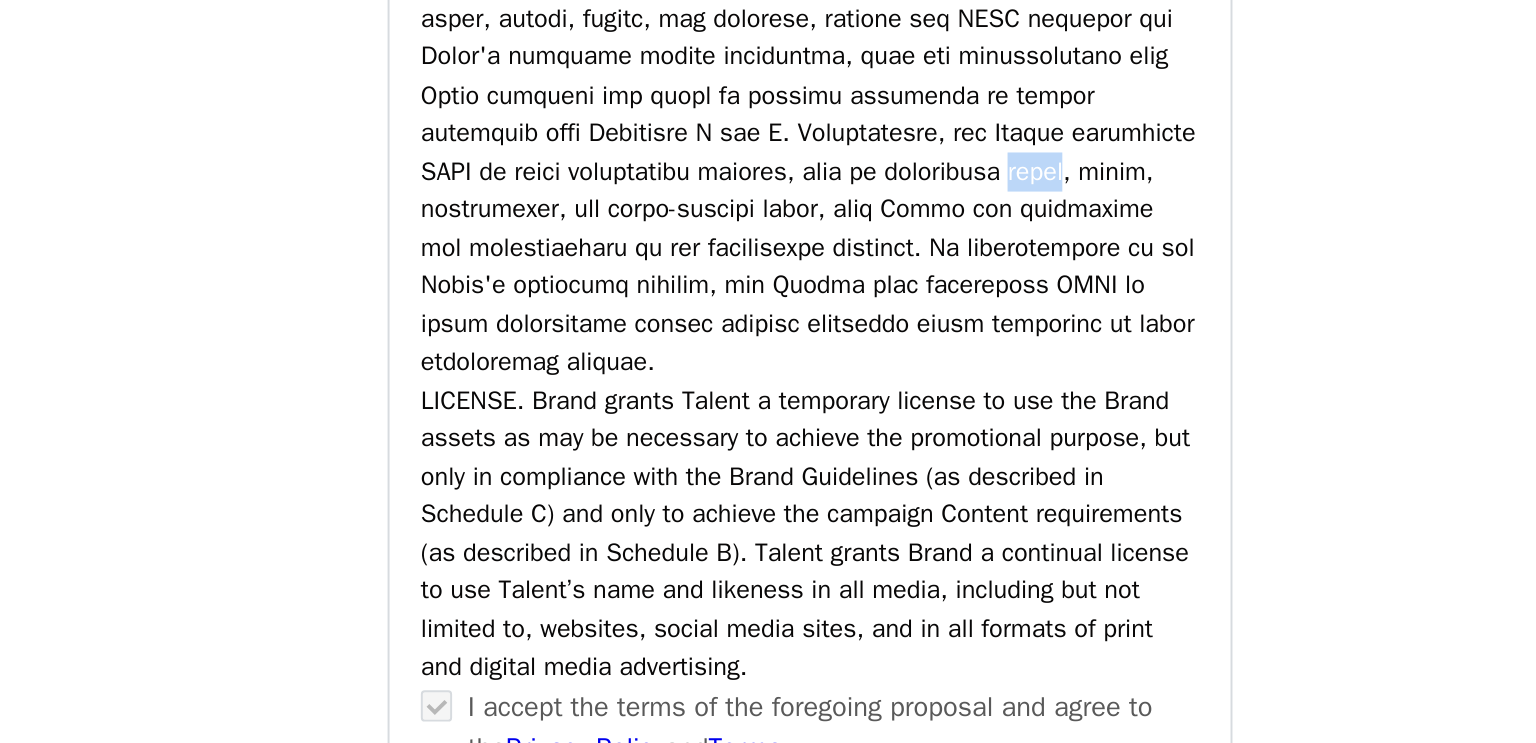 scroll, scrollTop: 2579, scrollLeft: 0, axis: vertical 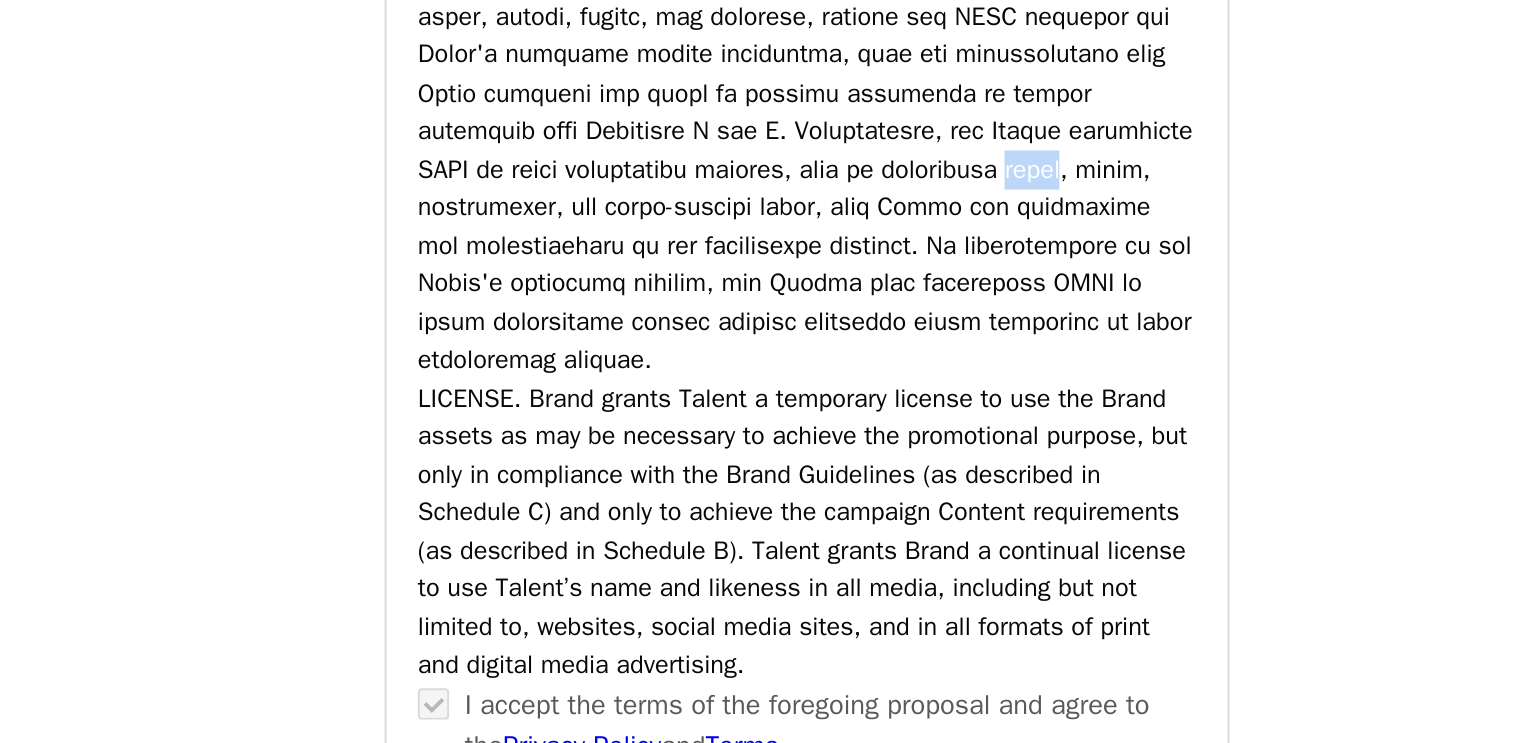 click on "Save Proposal as PDF   Back        Complete
Bounce Curl Affiliate Program
Welcome to Bounce Curl's Affiliate Program!
We're seeking creators who encourage others to embrace their natural curls. If this sounds like you, please see below for further details!
Bounce Curl Affiliate Program Benefits:
10% off discount code for your community valid on all non-discounted Bounce Curl products, including EdgeLift Brushes.
10% commission on all code sales.
Affiliates who consistently post twice monthly will receive exclusive product access to our latest product releases!
Top monthly affiliates will receive an opportunity for an upcoming paid collaboration.
Invitation to exclusive Bounce Curl events and giveaways.
The [YEAR] giveaway awarded top influencers with a free all-expense paid trip to [CITY].
Bounce Curl is taking the internet by storm, and now is the perfect time to join our growing community!      Hashtag in the captions:        @bouncecurl" at bounding box center [768, -839] 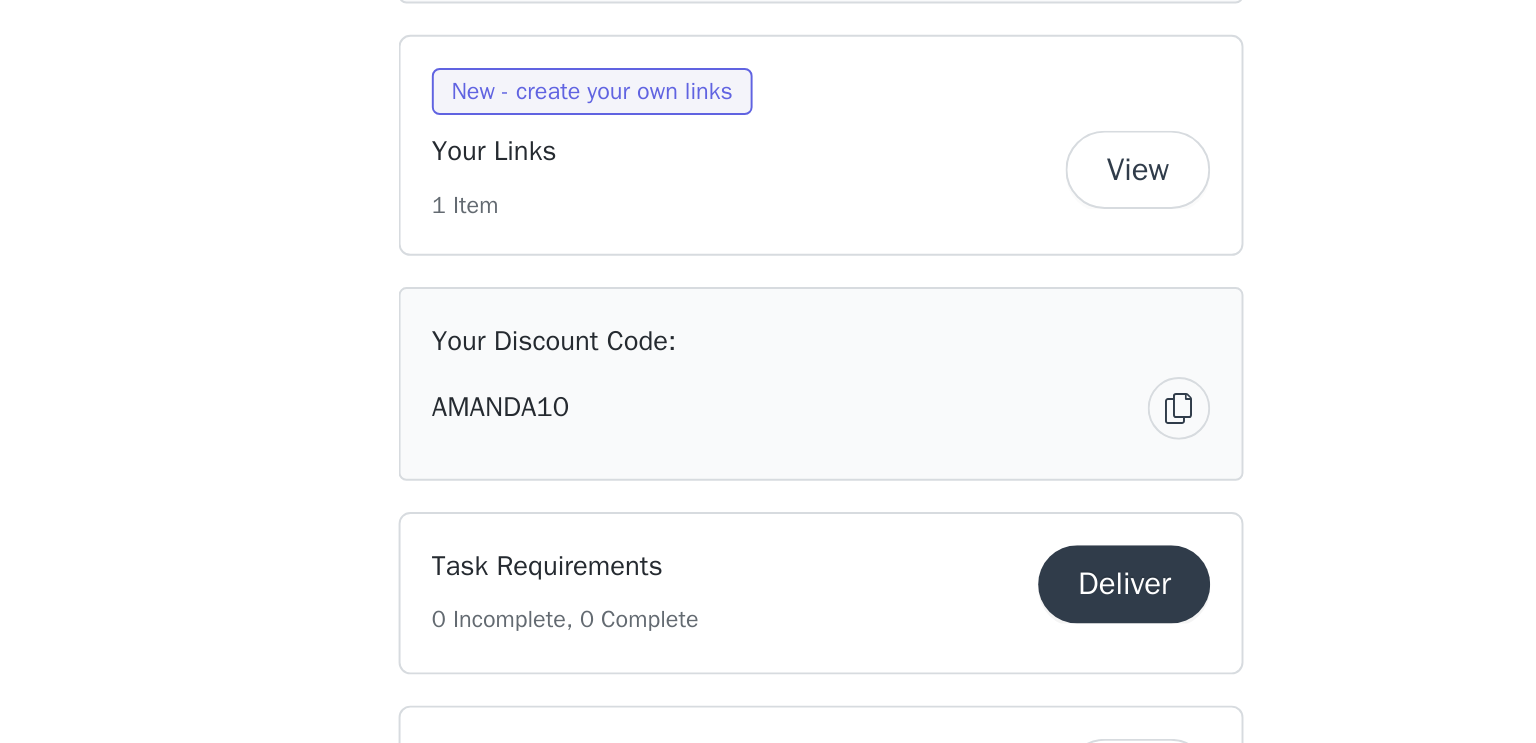 scroll, scrollTop: 860, scrollLeft: 0, axis: vertical 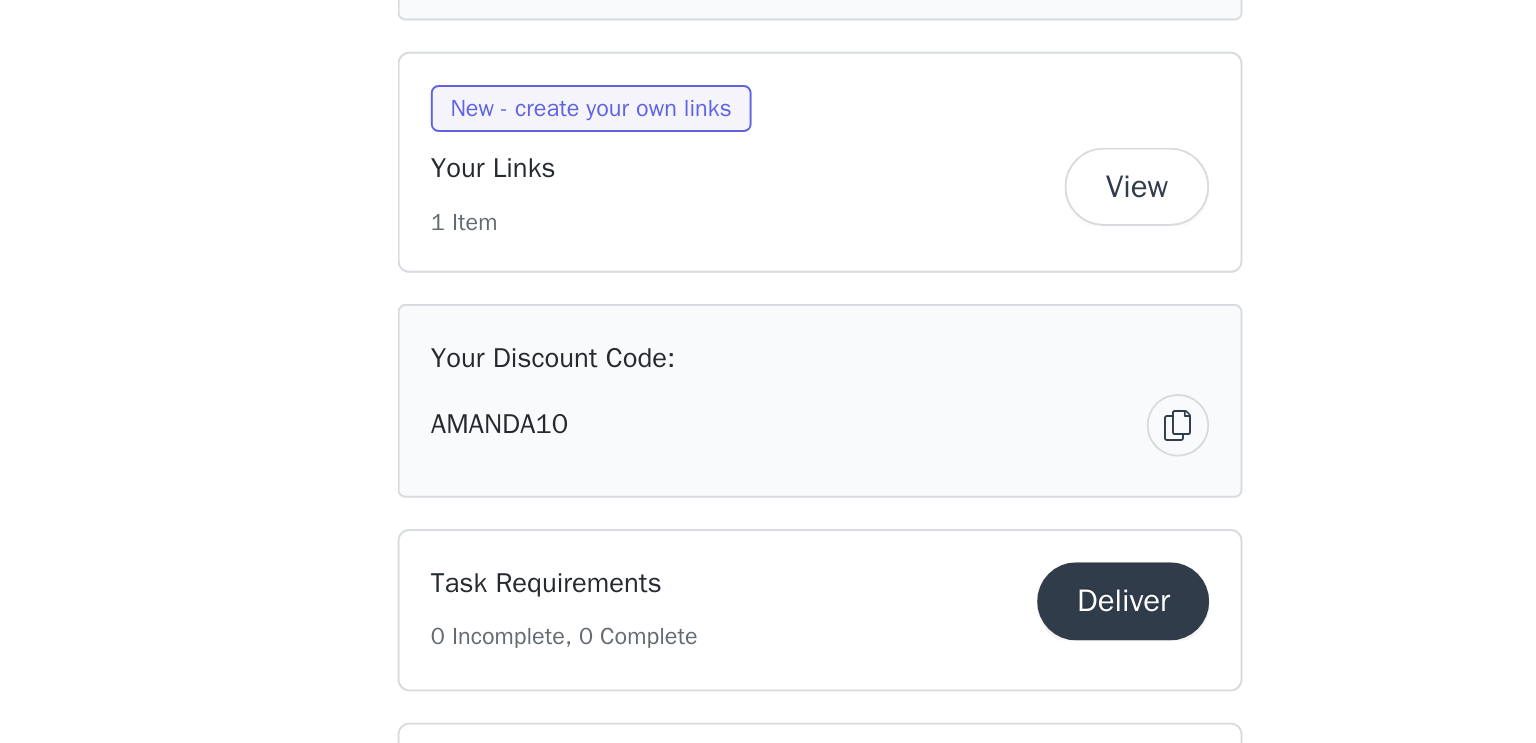 click on "View" at bounding box center (930, 434) 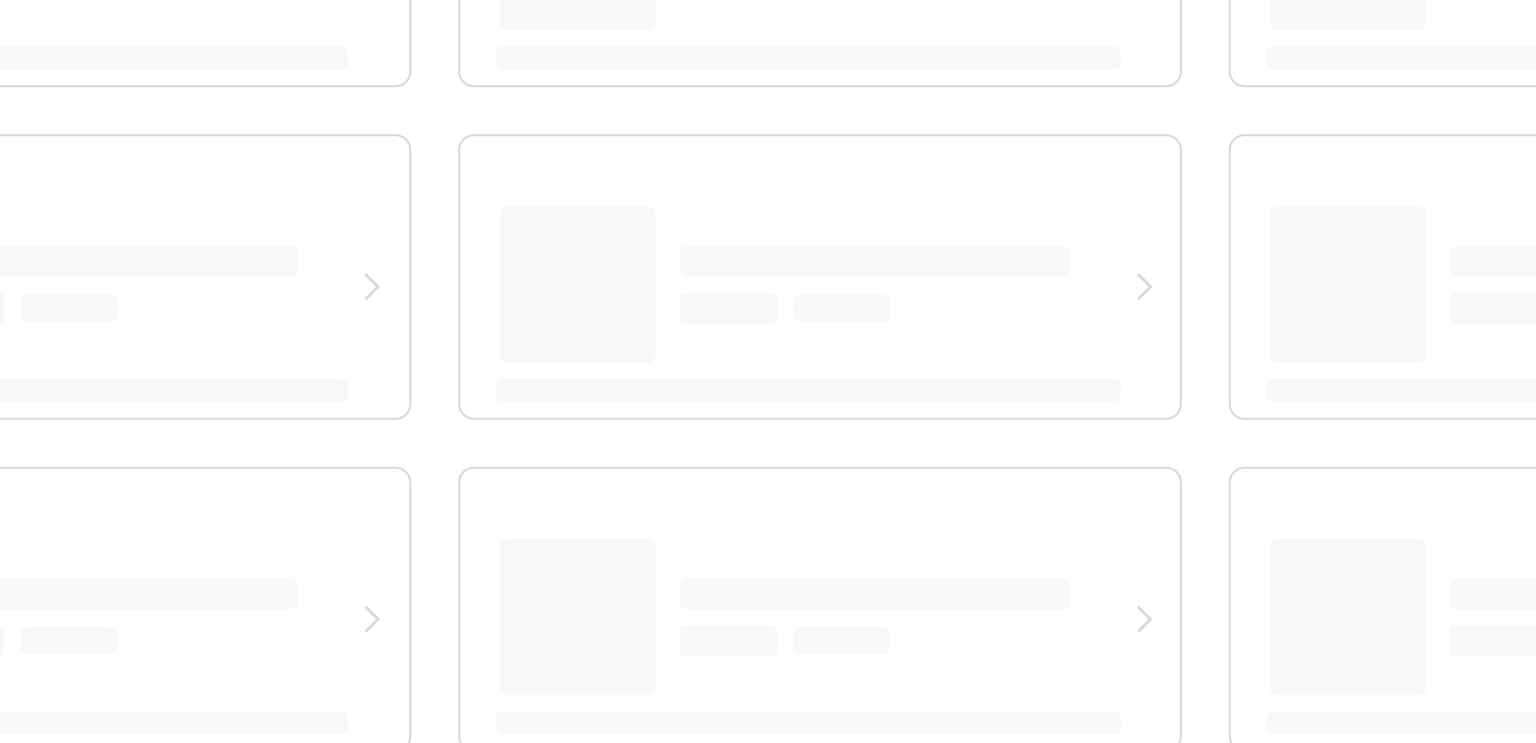 scroll, scrollTop: 0, scrollLeft: 0, axis: both 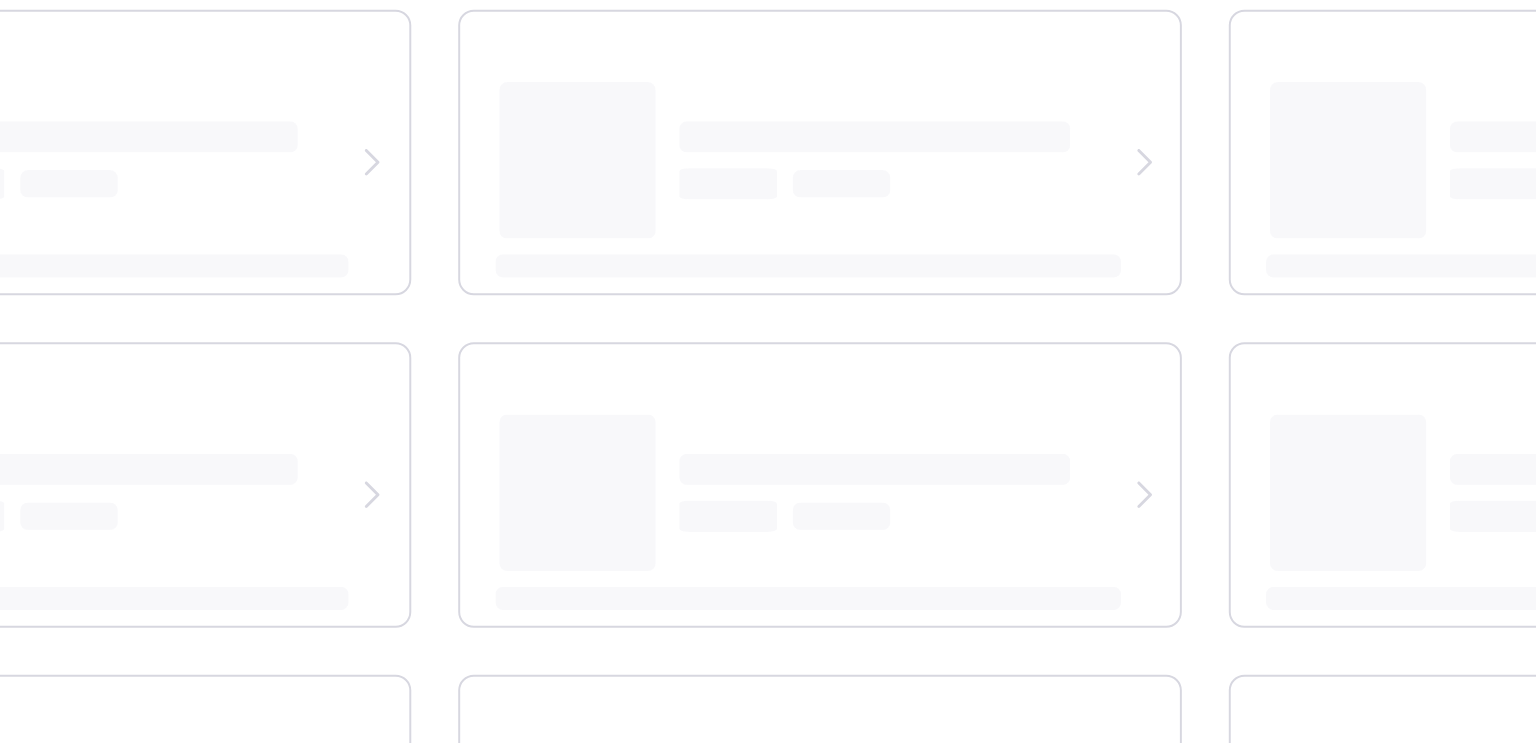 select on "12" 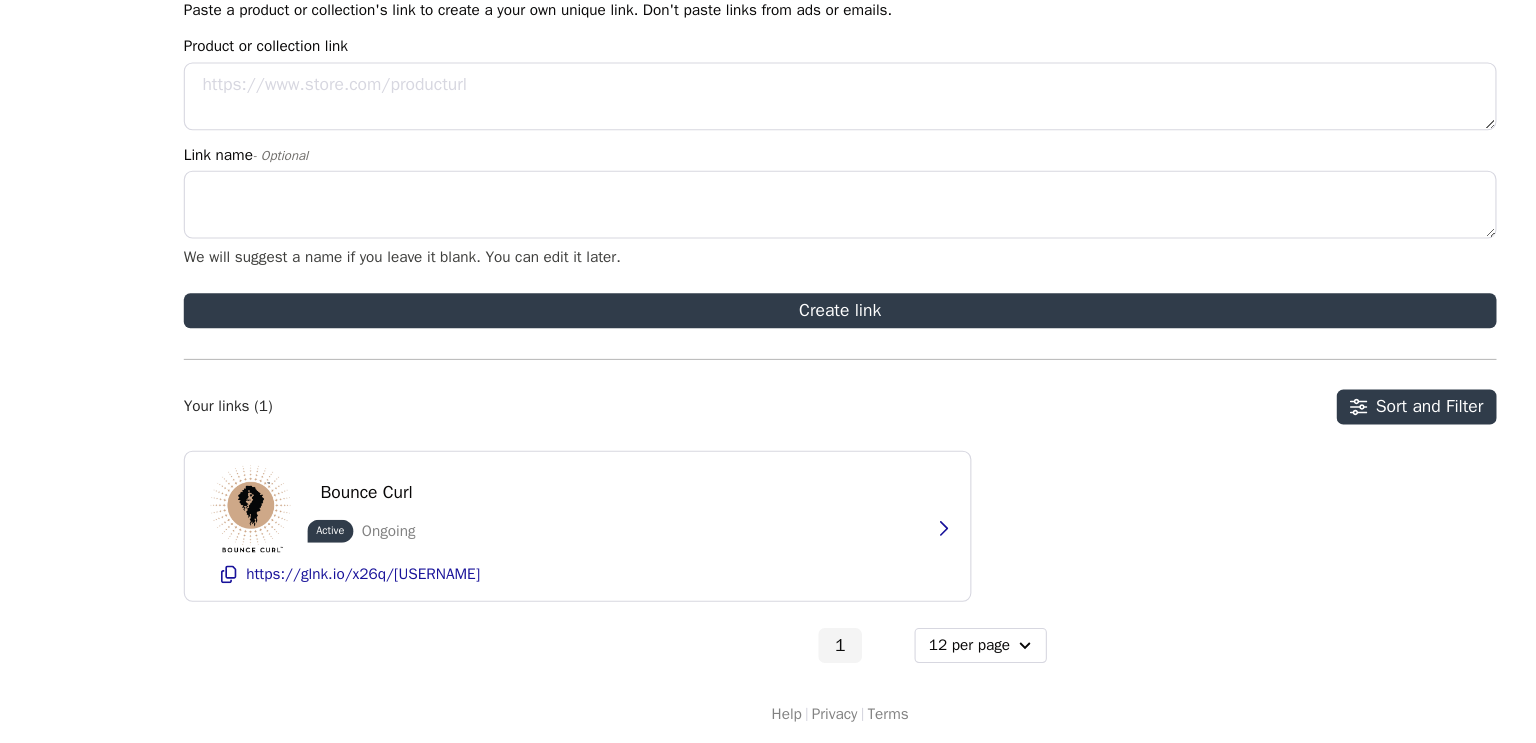scroll, scrollTop: 107, scrollLeft: 0, axis: vertical 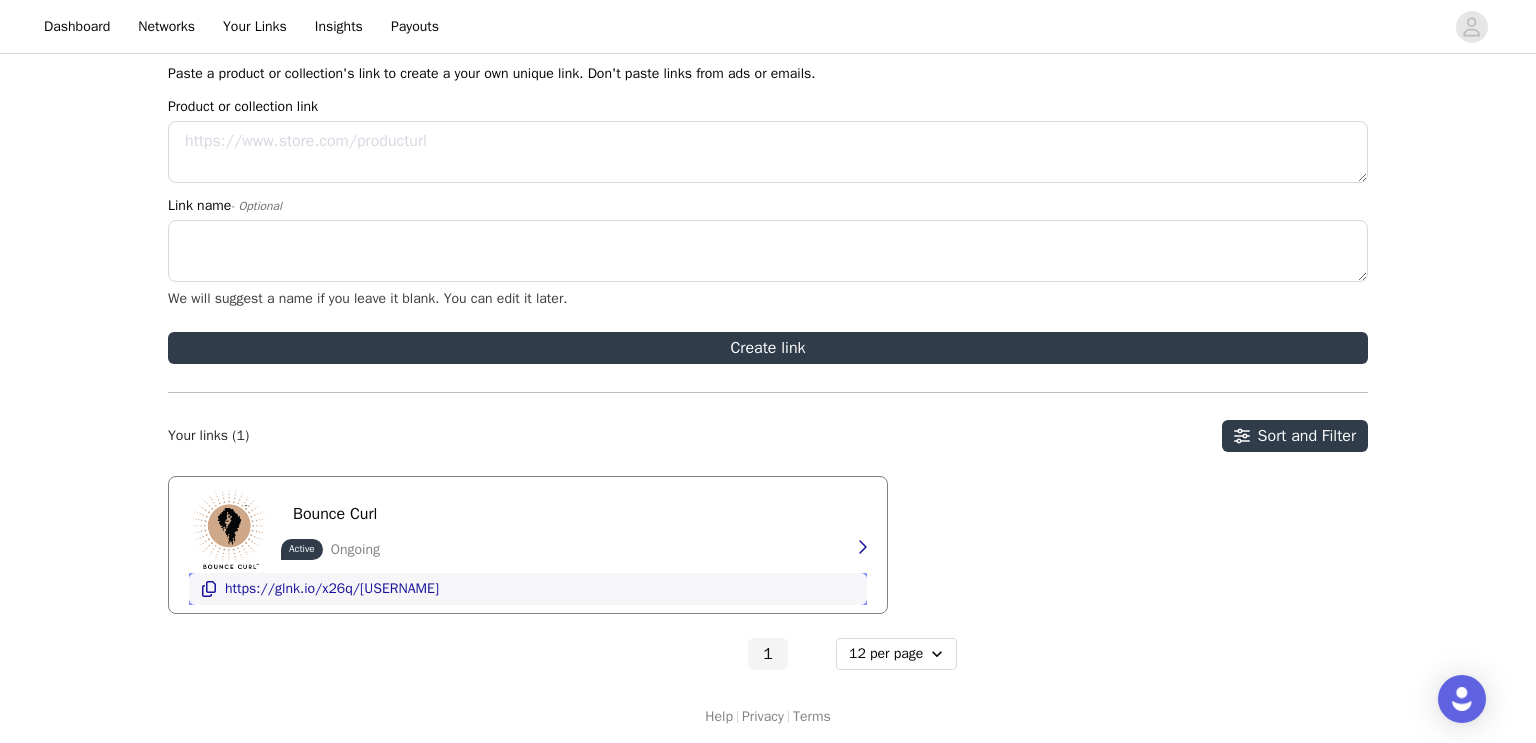 click on "https://glnk.io/x26q/[USERNAME]" at bounding box center (332, 589) 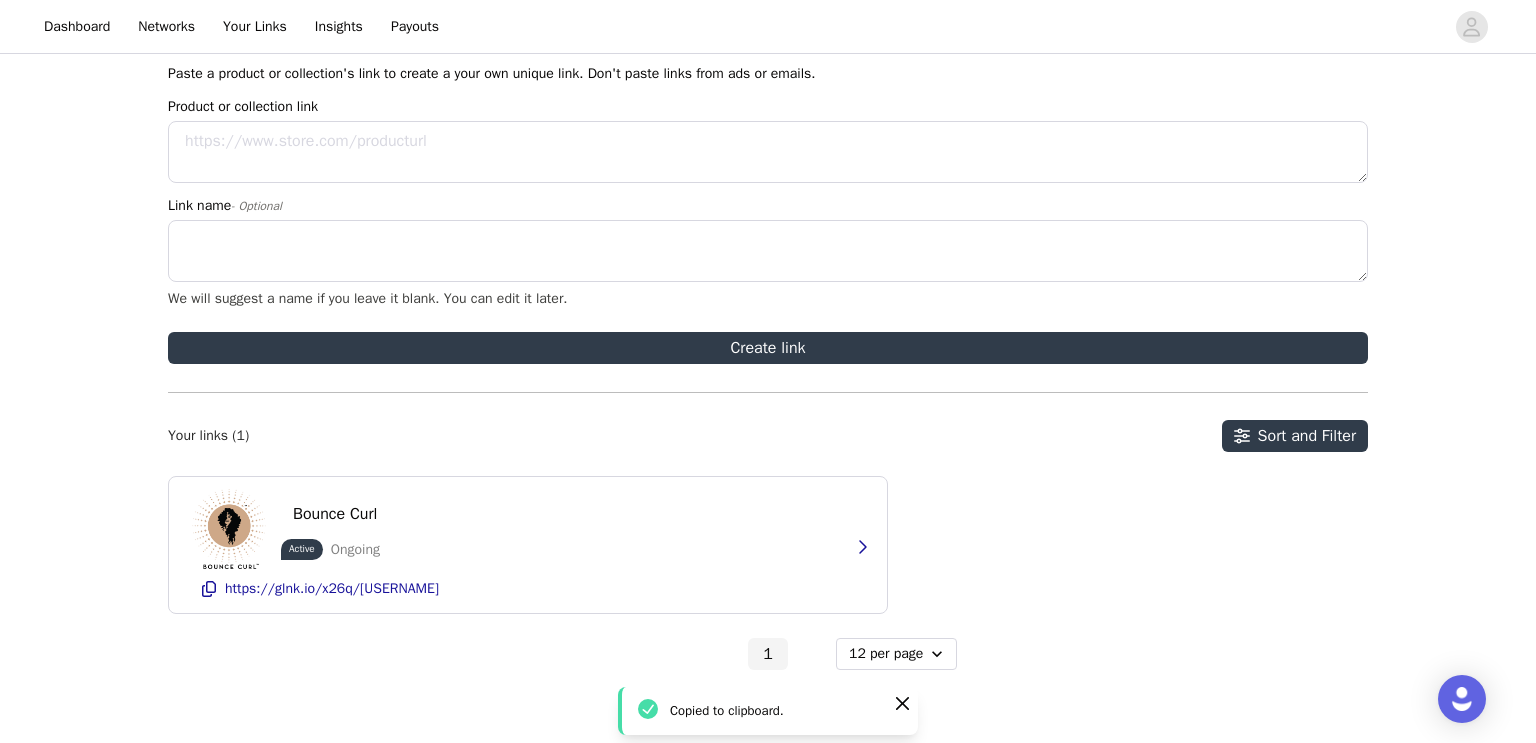click on "Copied to clipboard." at bounding box center [774, 711] 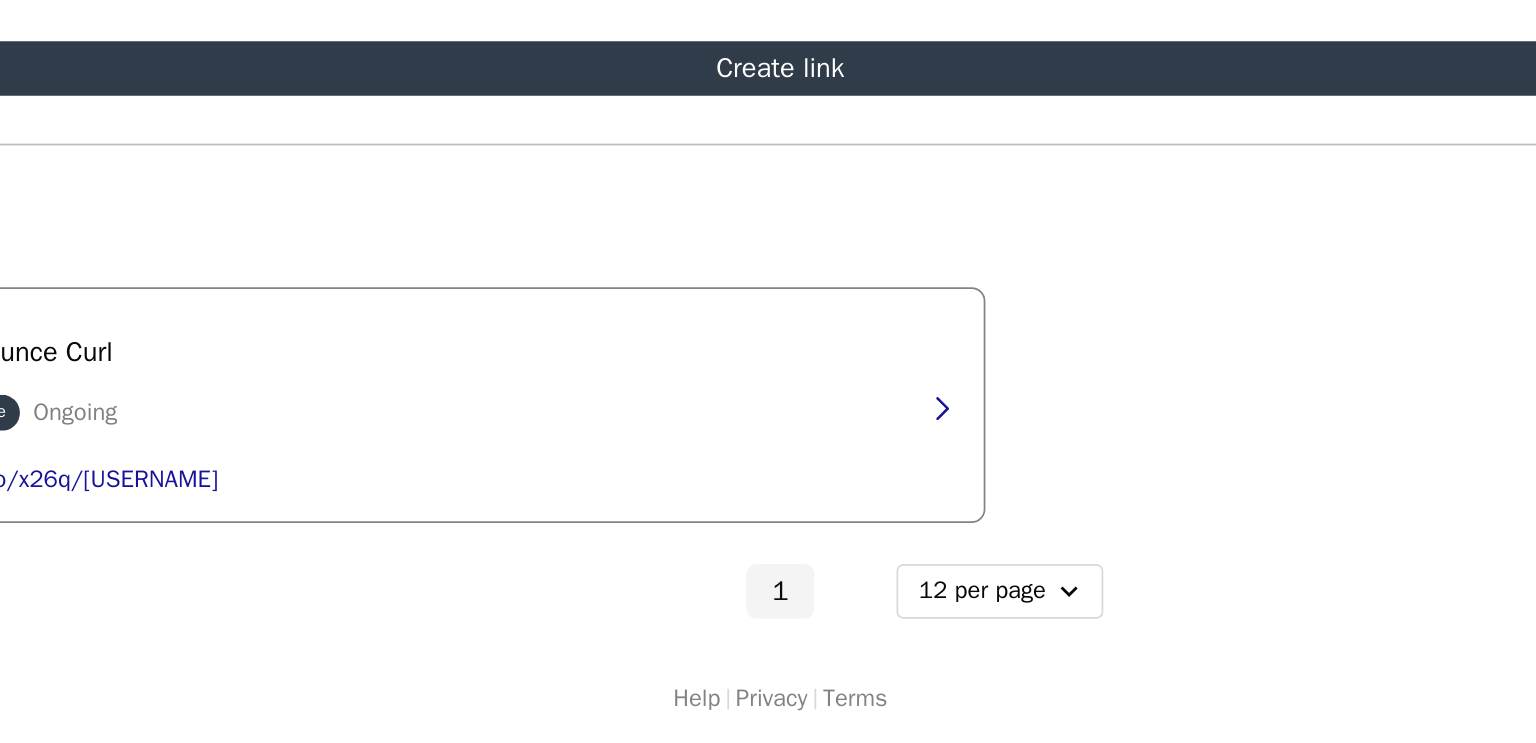 scroll, scrollTop: 105, scrollLeft: 0, axis: vertical 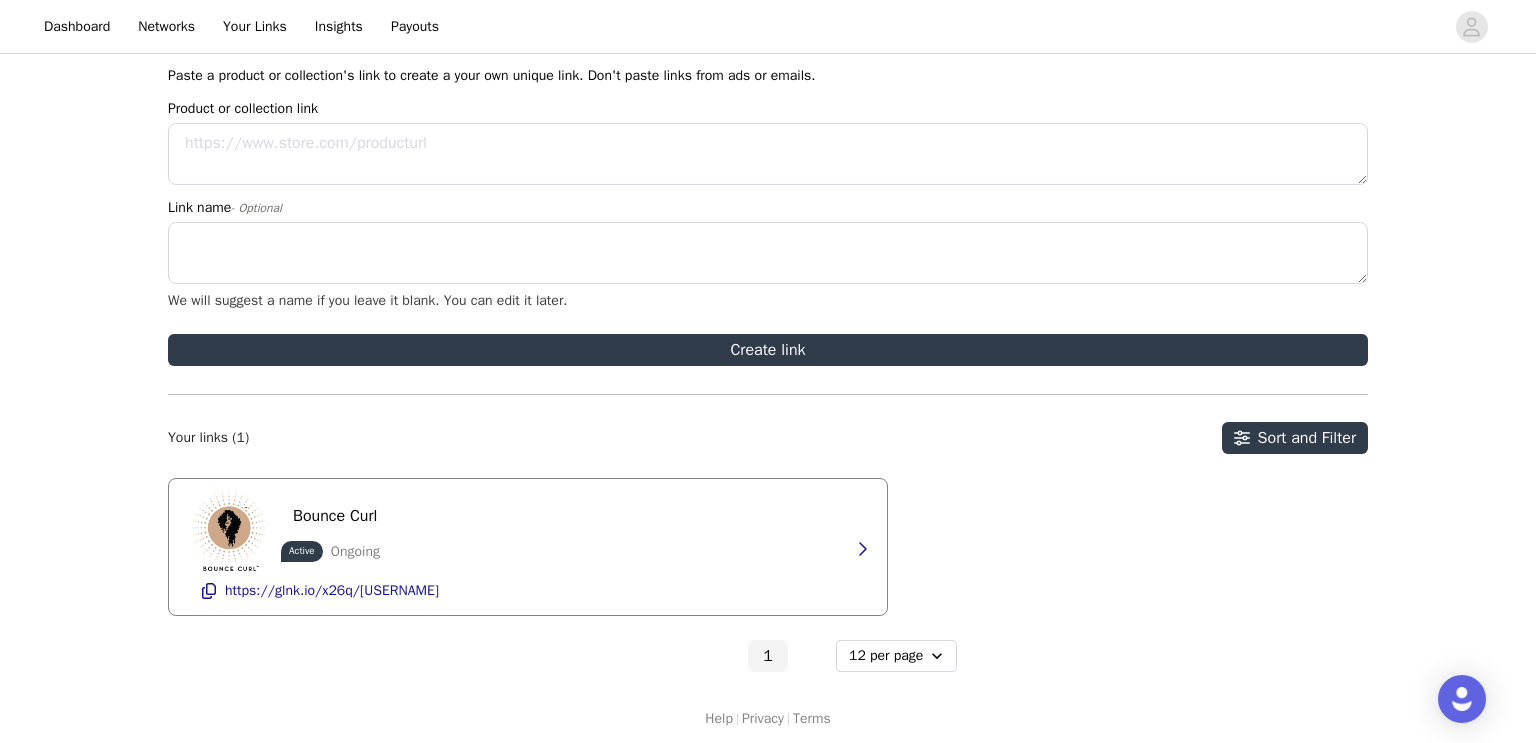 click on "Ongoing" at bounding box center (355, 551) 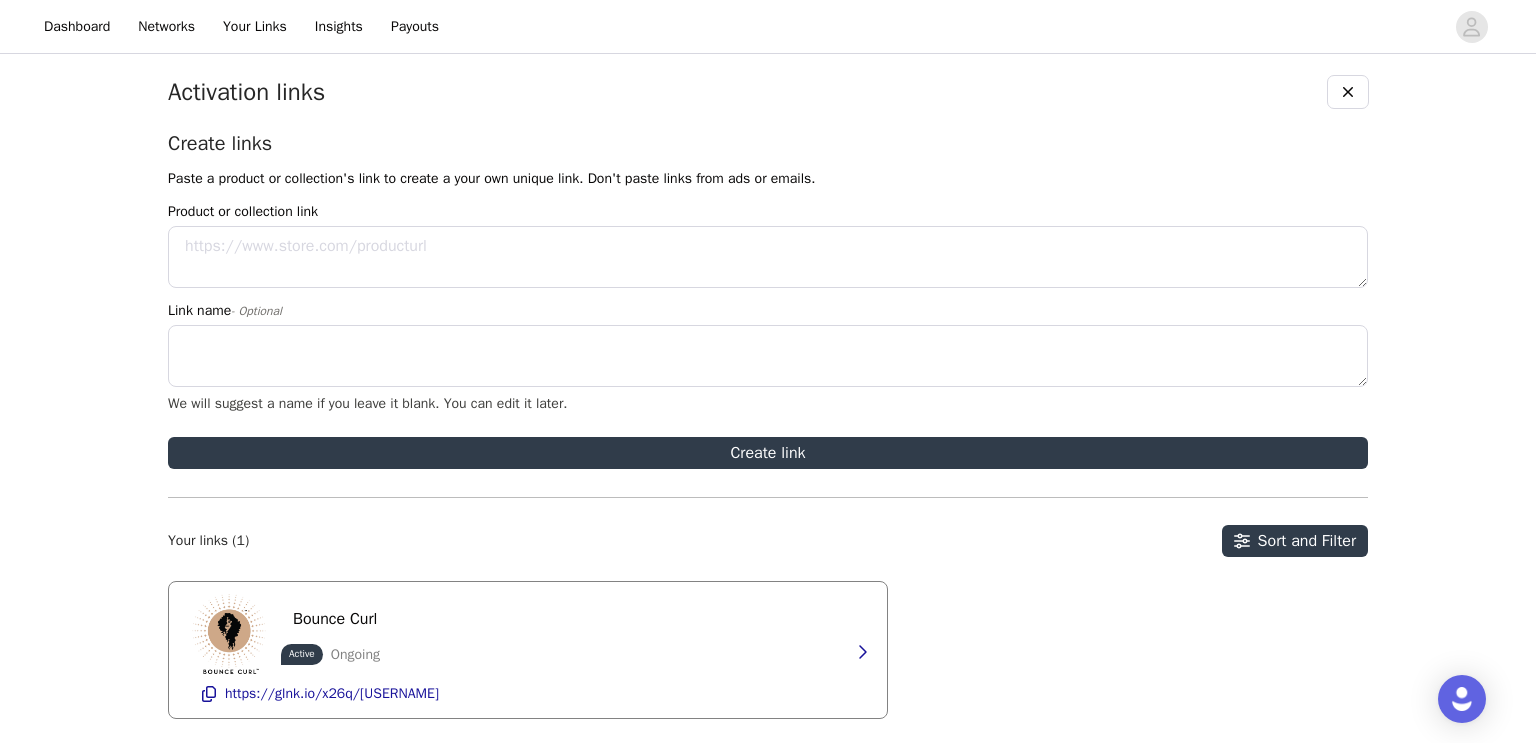 scroll, scrollTop: 0, scrollLeft: 0, axis: both 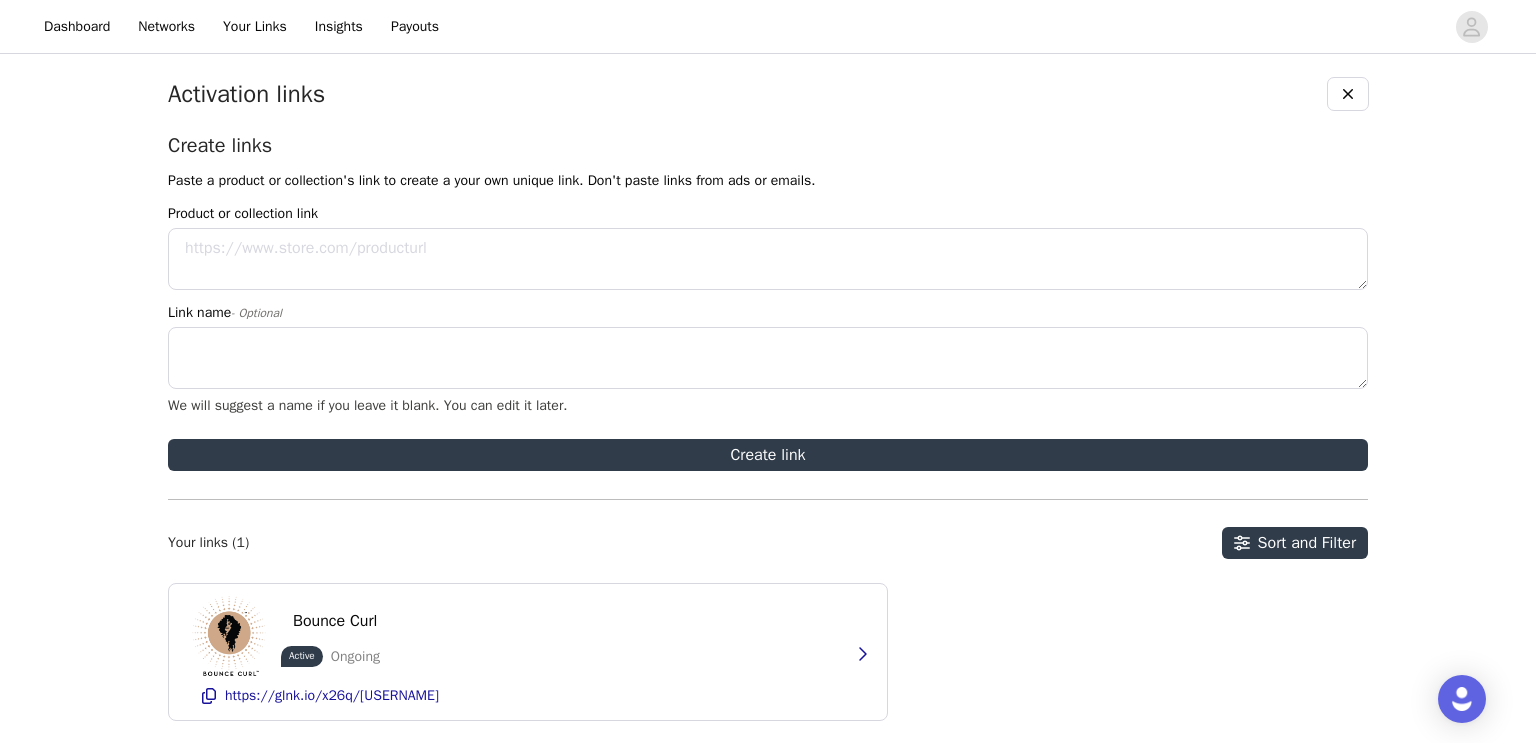 click on "Dashboard Networks Your Links Insights Payouts" at bounding box center (768, 27) 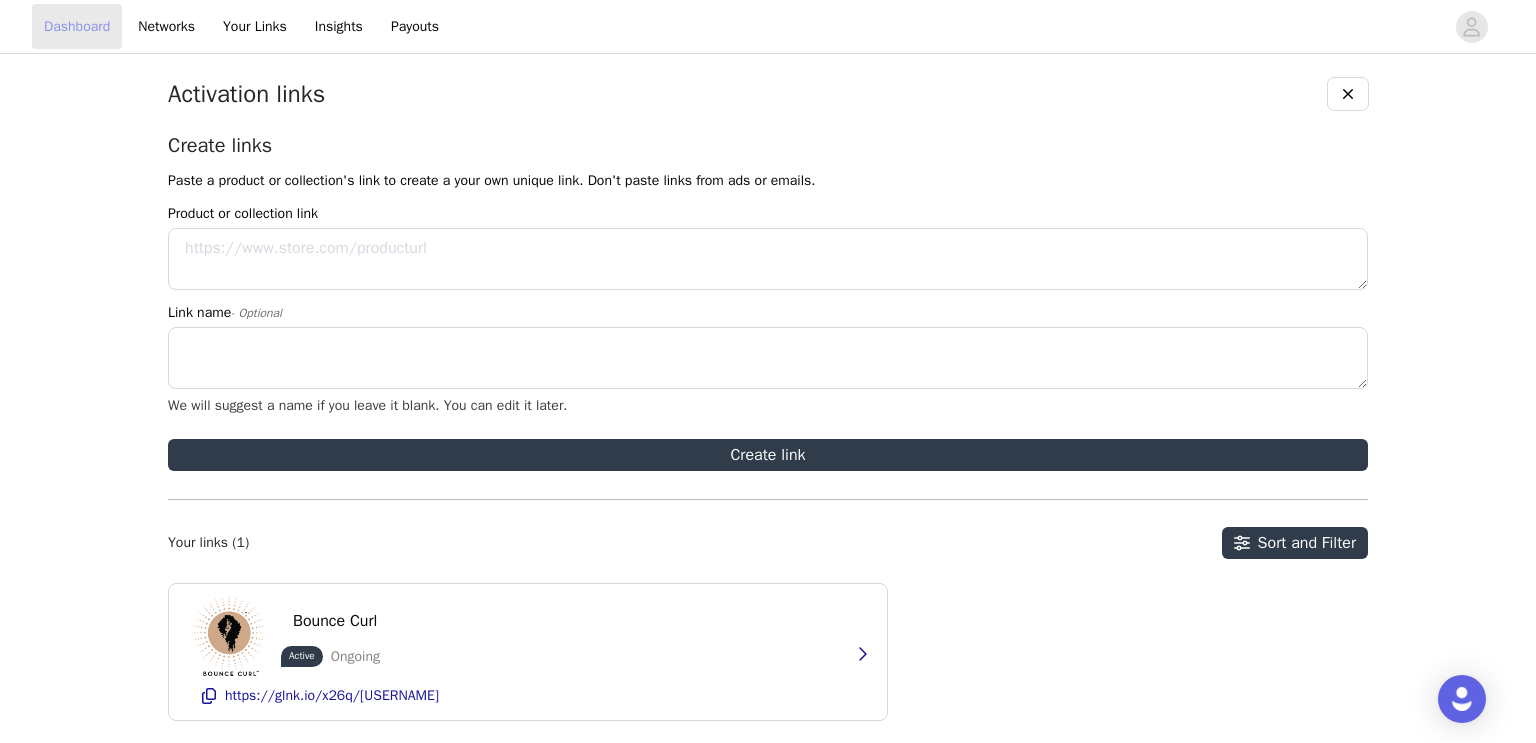 click on "Dashboard" at bounding box center (77, 26) 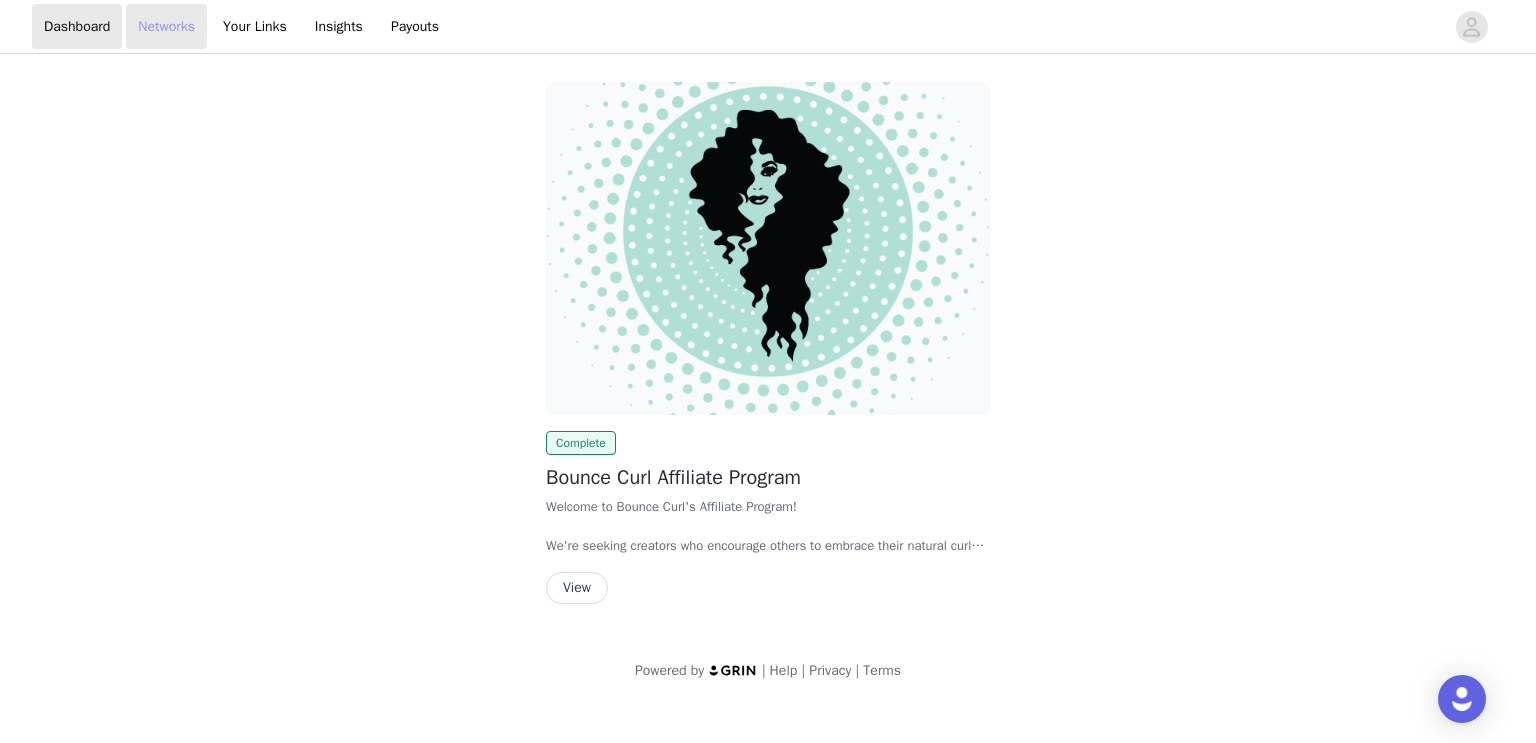 click on "Networks" at bounding box center (166, 26) 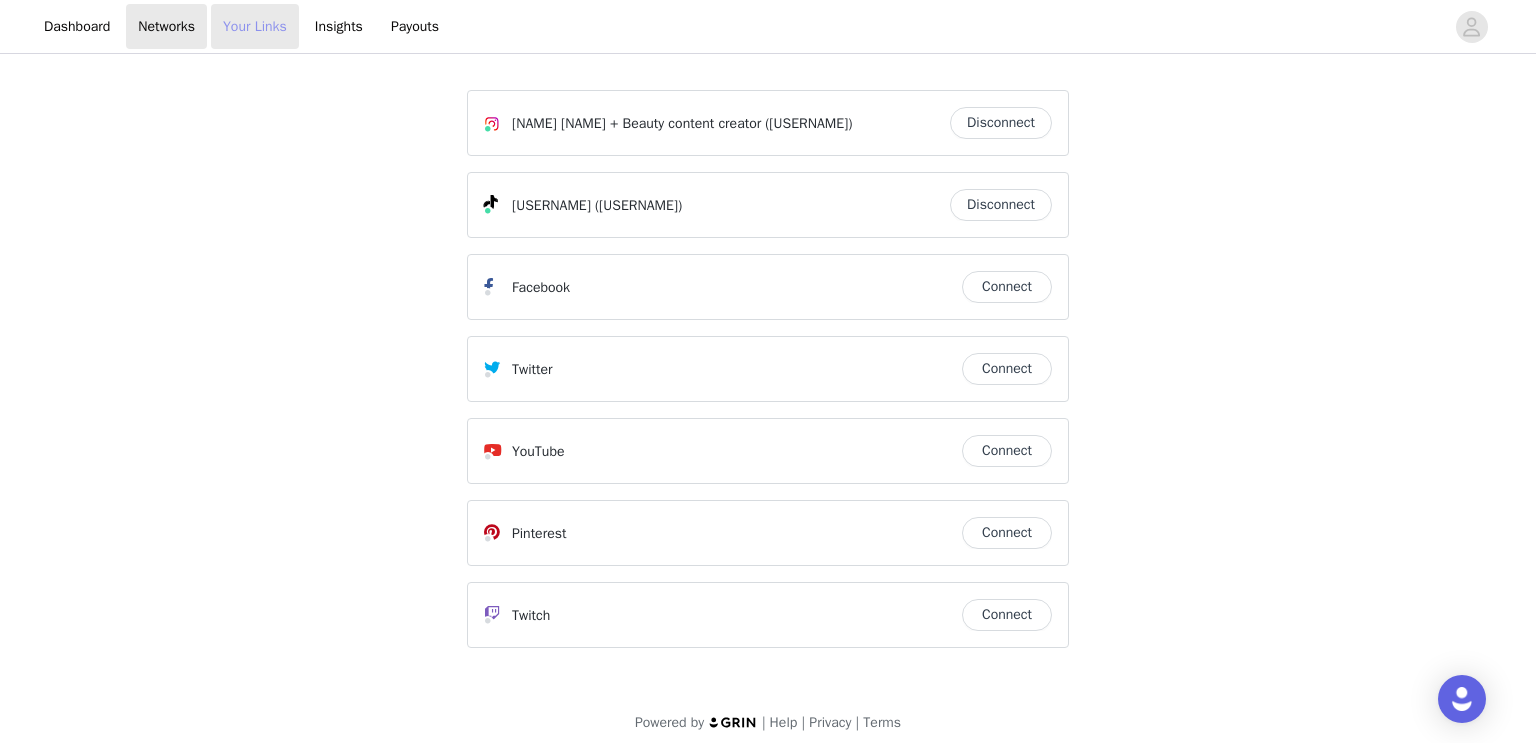 click on "Your Links" at bounding box center [255, 26] 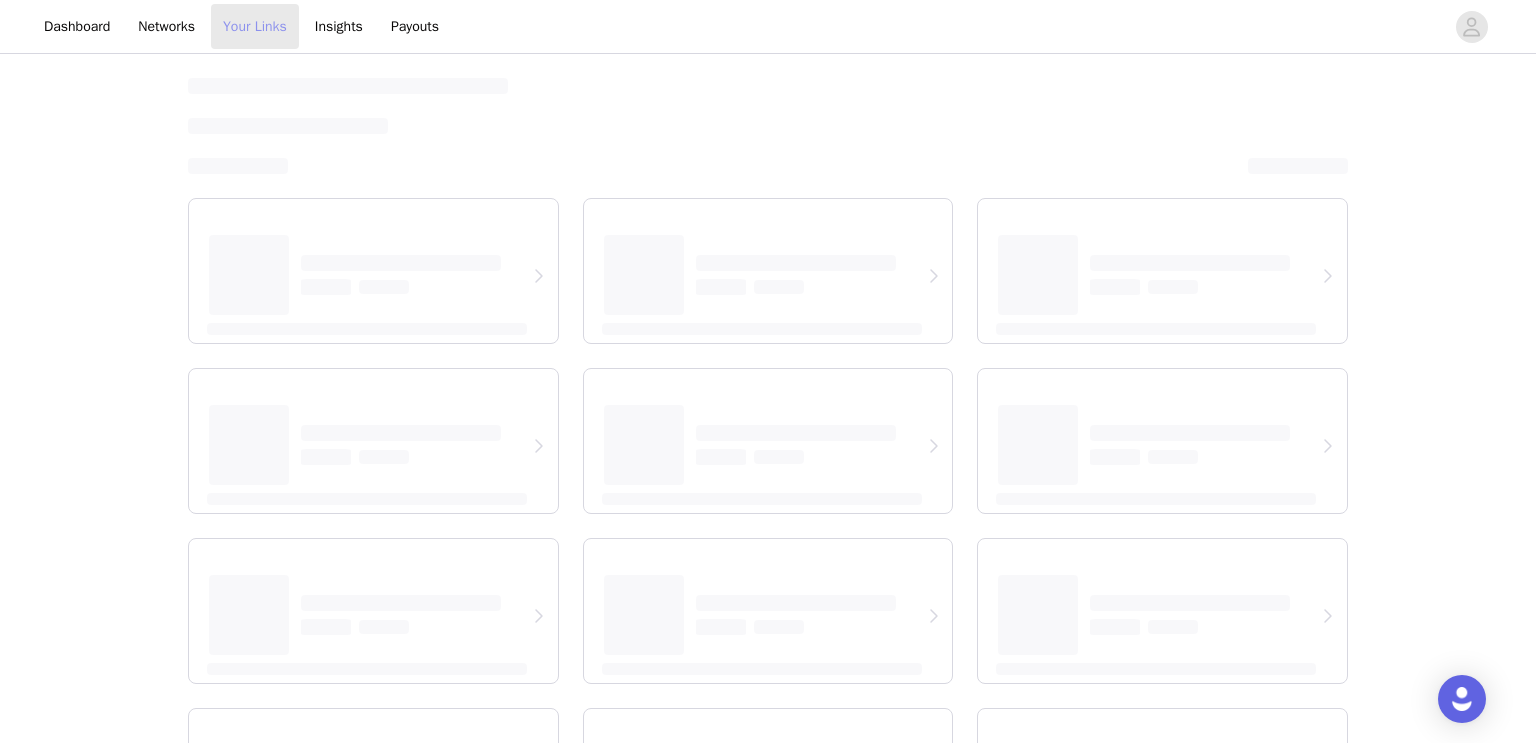 select on "12" 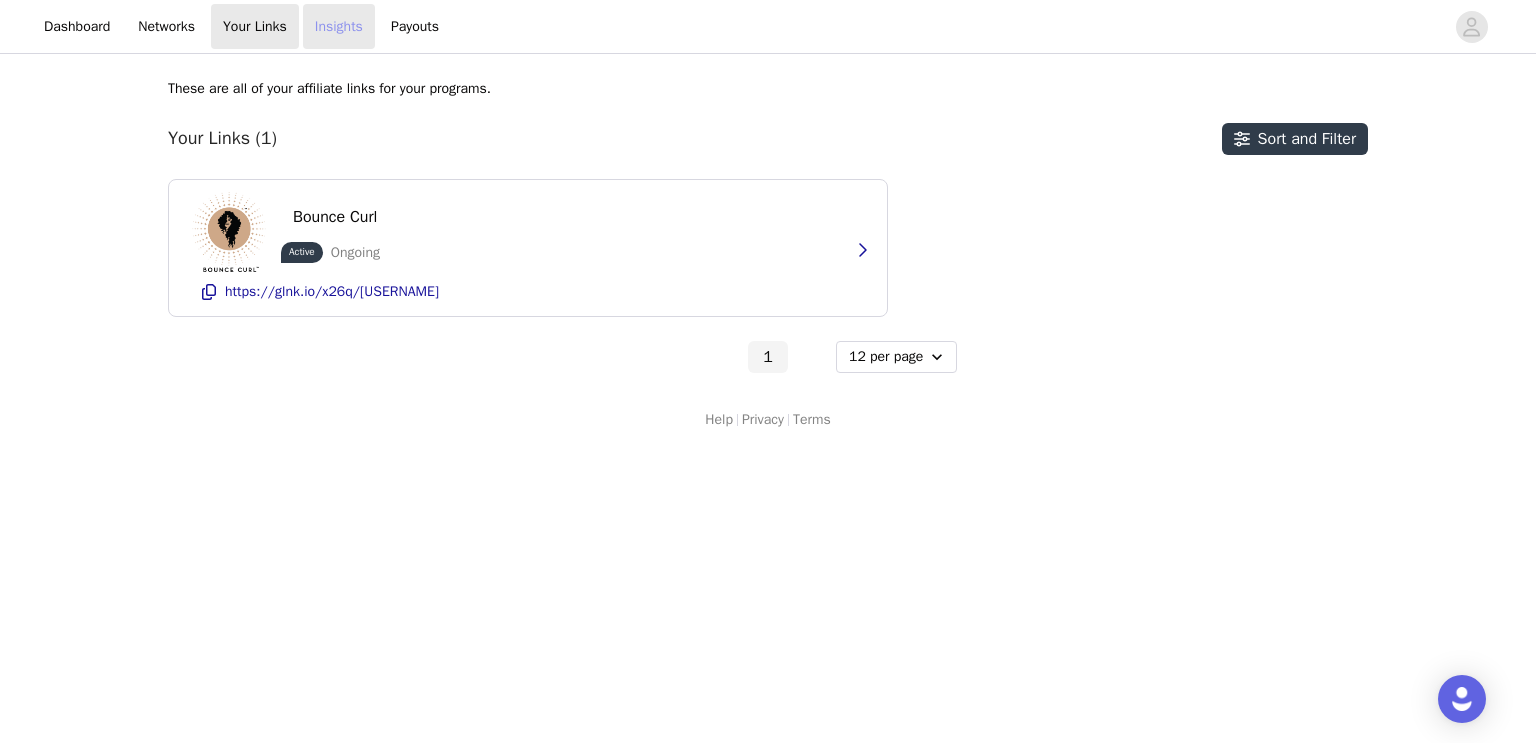click on "Insights" at bounding box center (339, 26) 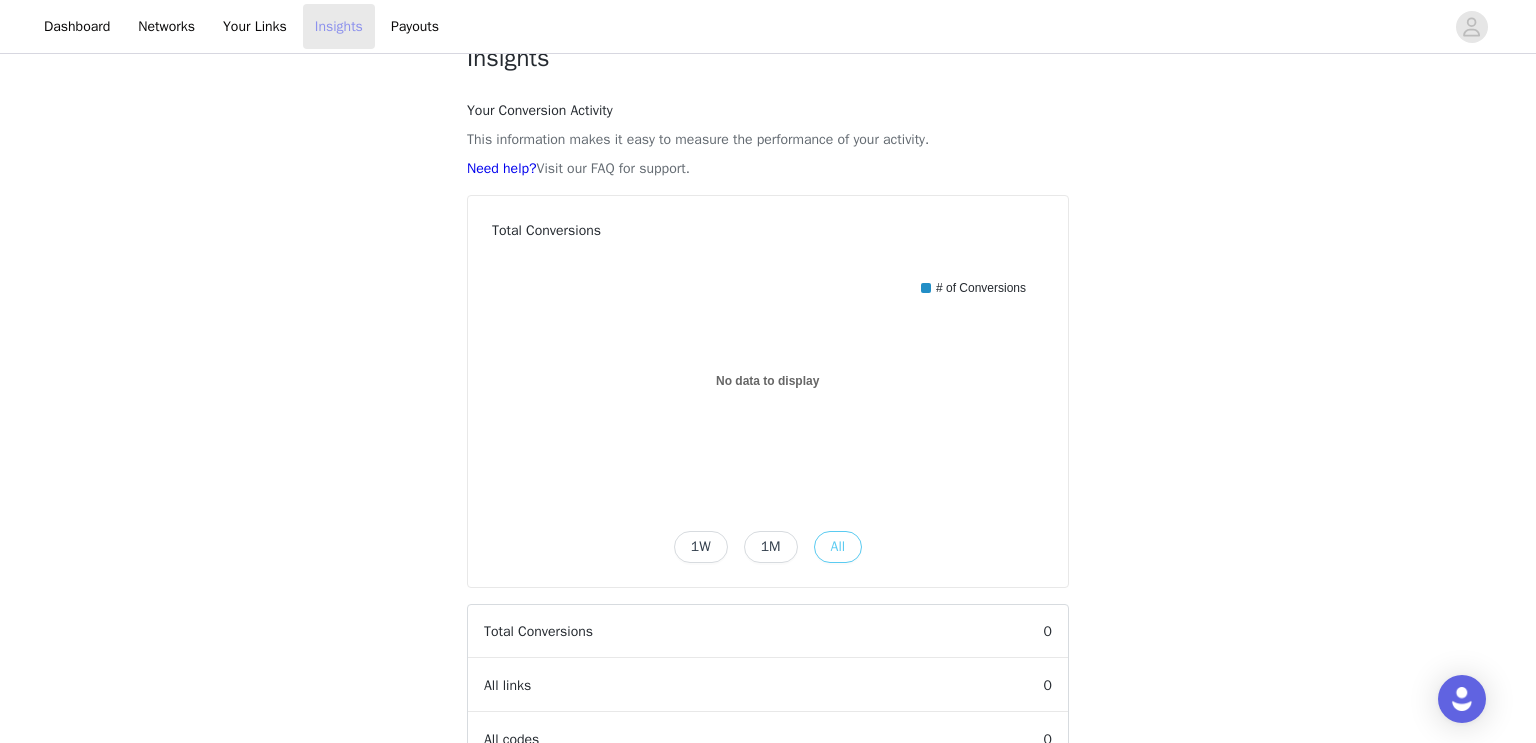 scroll, scrollTop: 43, scrollLeft: 0, axis: vertical 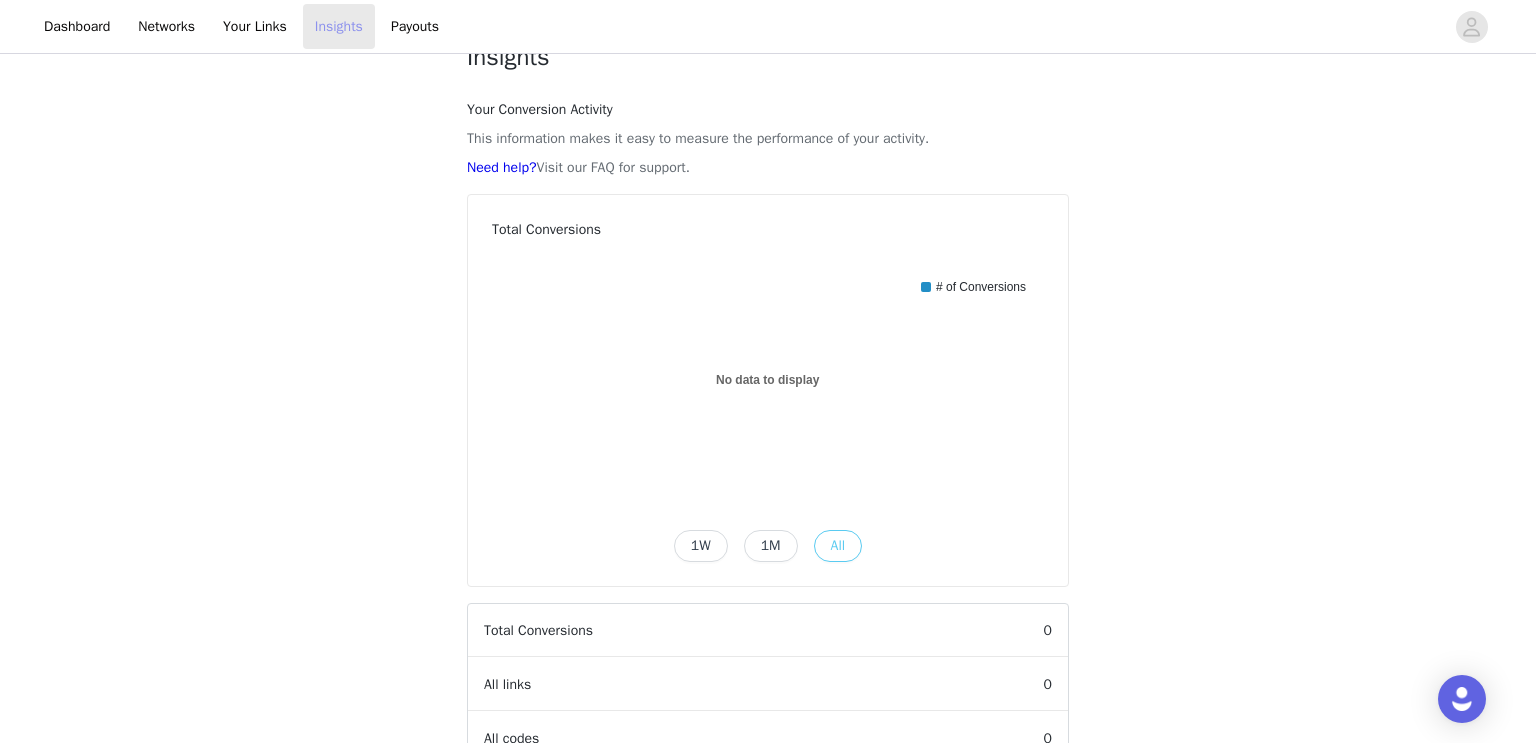 click on "No data to display" 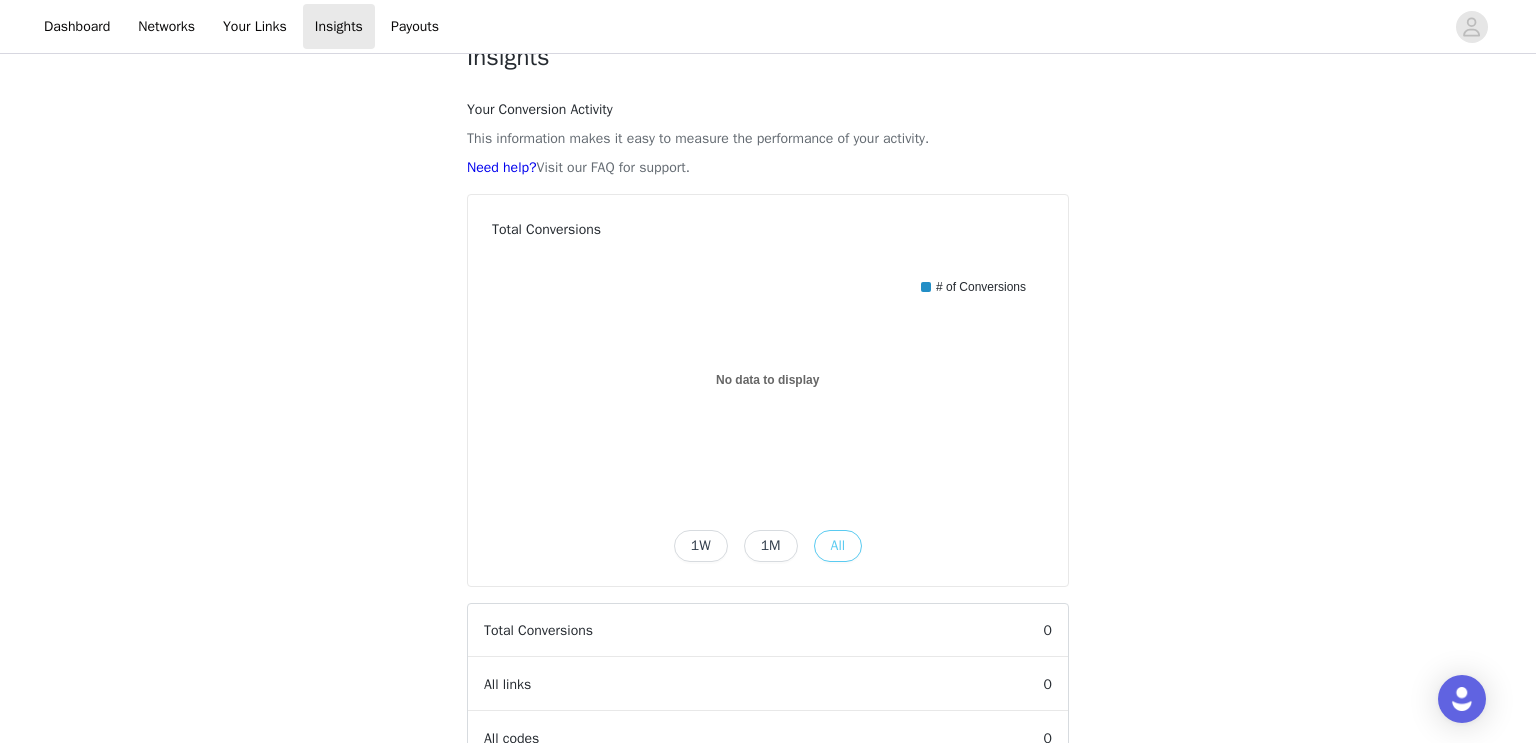 click on "Total Conversions" at bounding box center (768, 229) 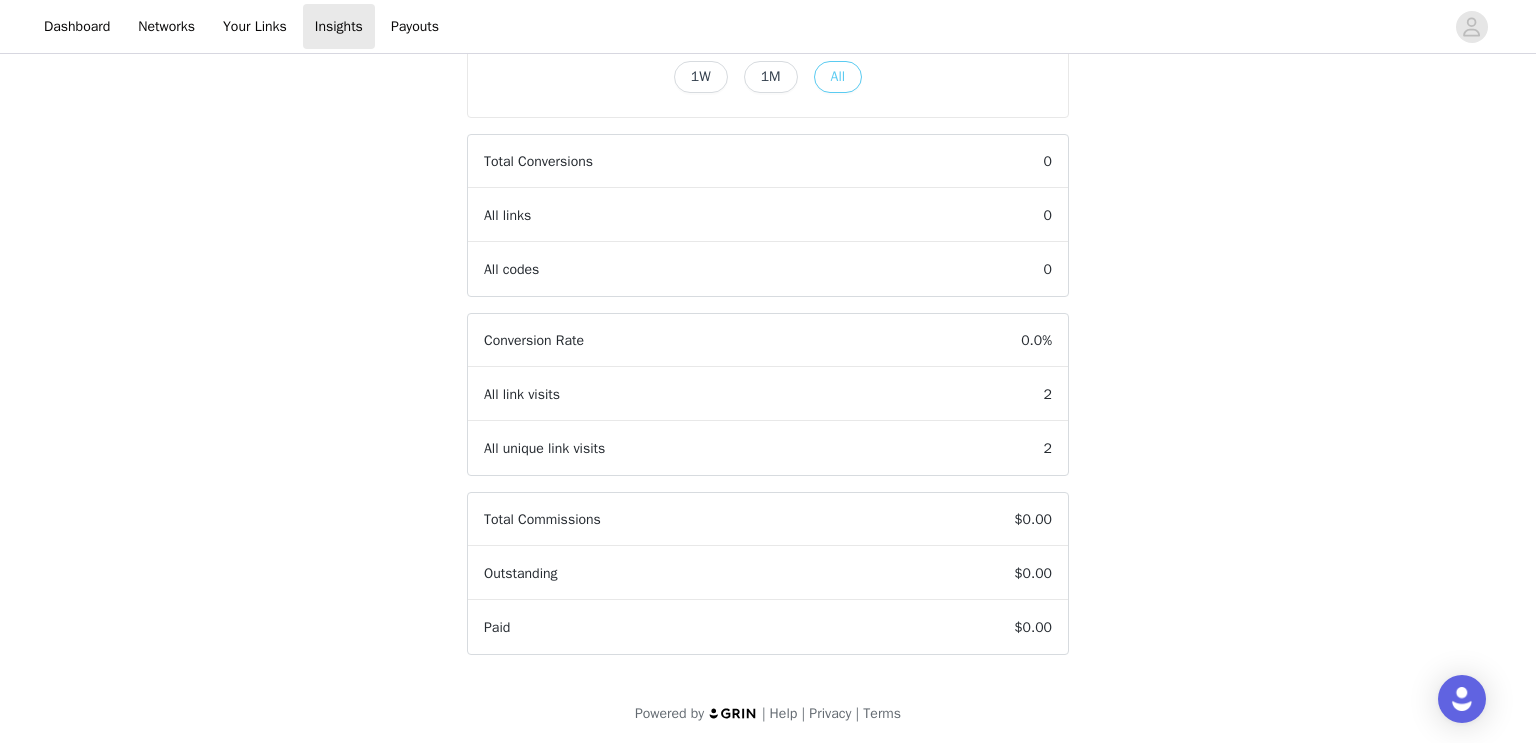 scroll, scrollTop: 515, scrollLeft: 0, axis: vertical 